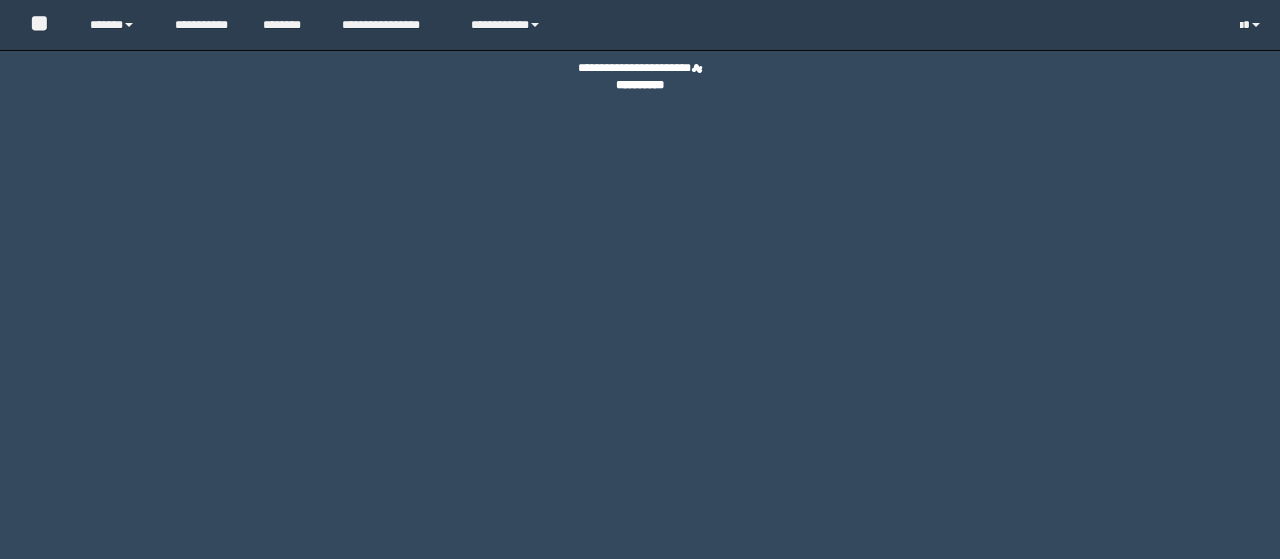 scroll, scrollTop: 0, scrollLeft: 0, axis: both 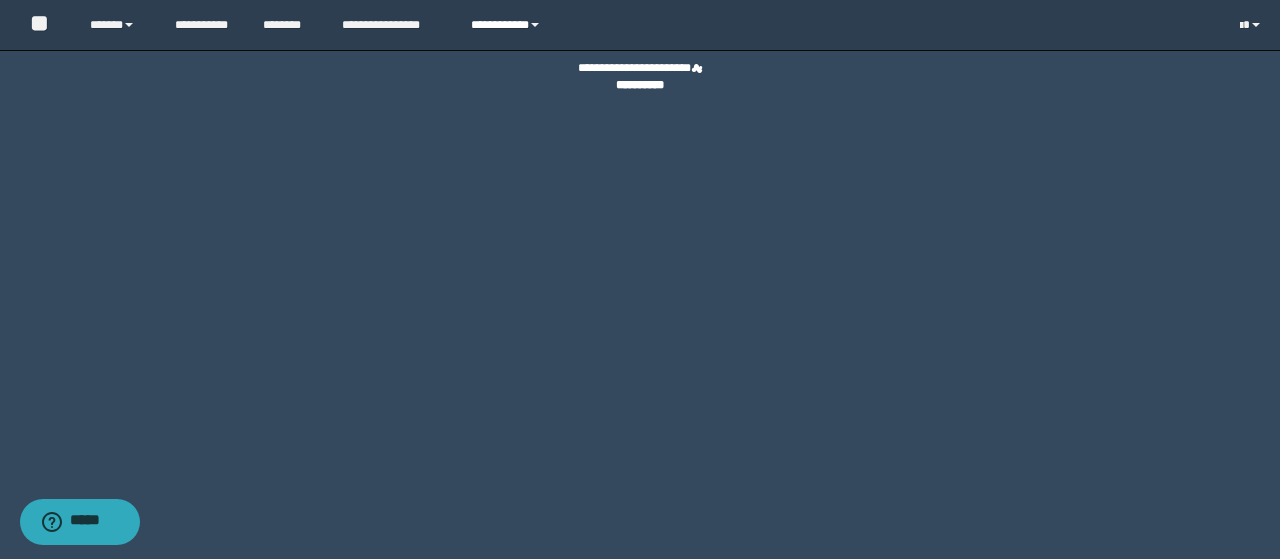 click on "**********" at bounding box center [508, 25] 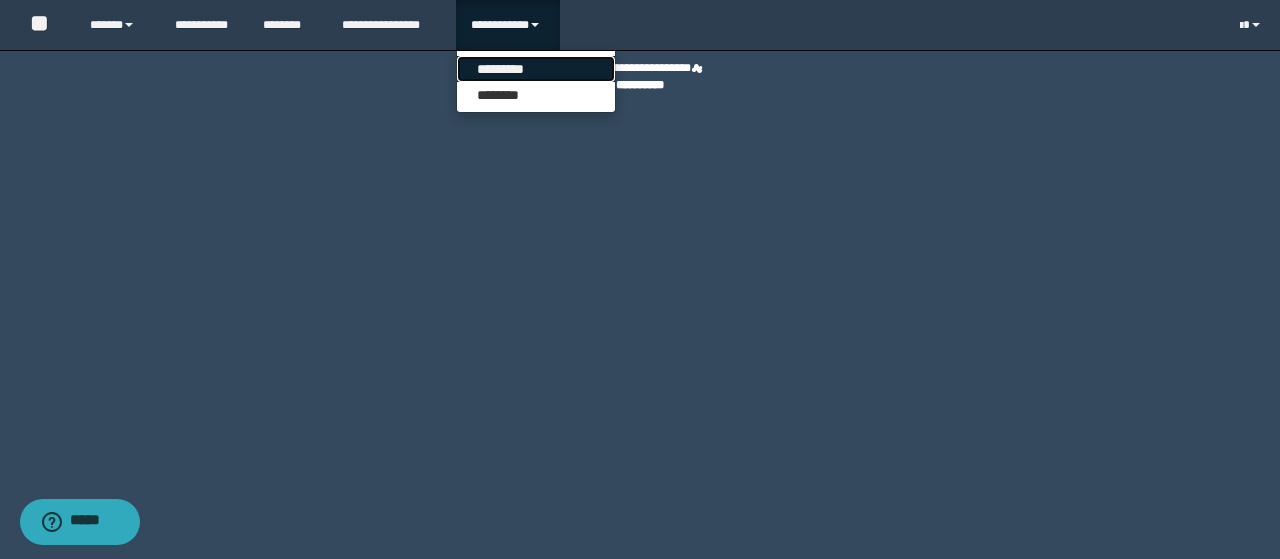 click on "*********" at bounding box center (536, 69) 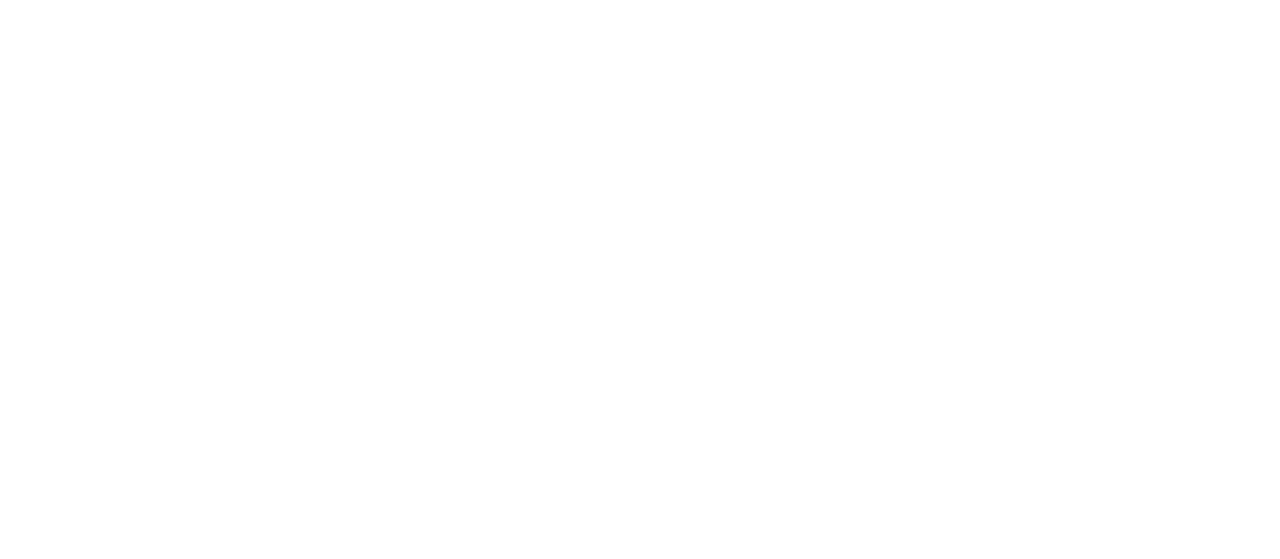 scroll, scrollTop: 0, scrollLeft: 0, axis: both 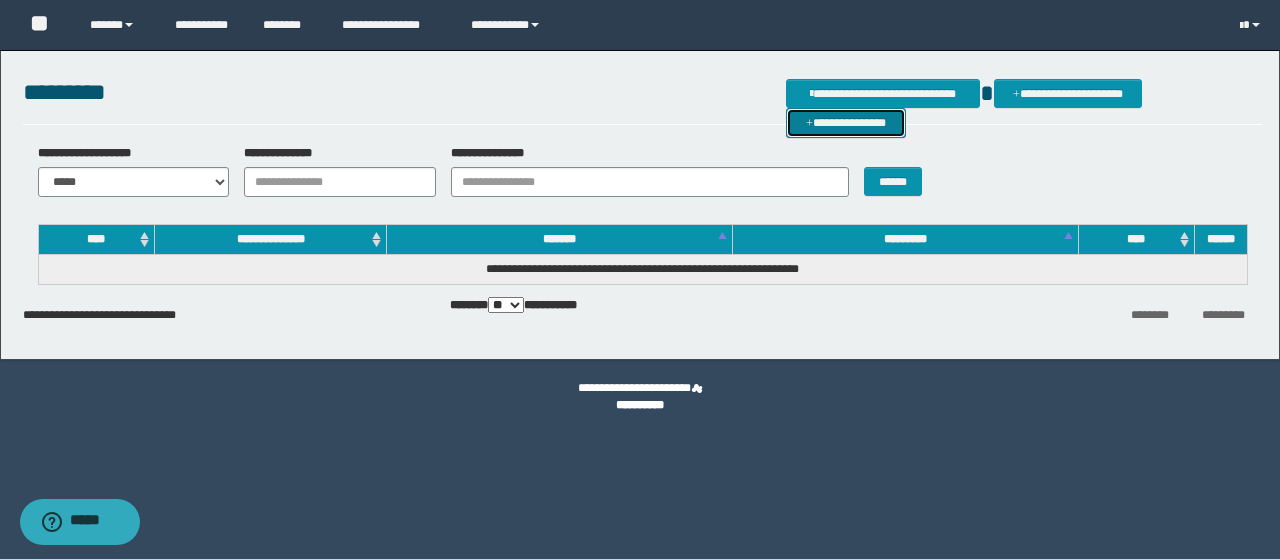 click on "**********" at bounding box center [846, 122] 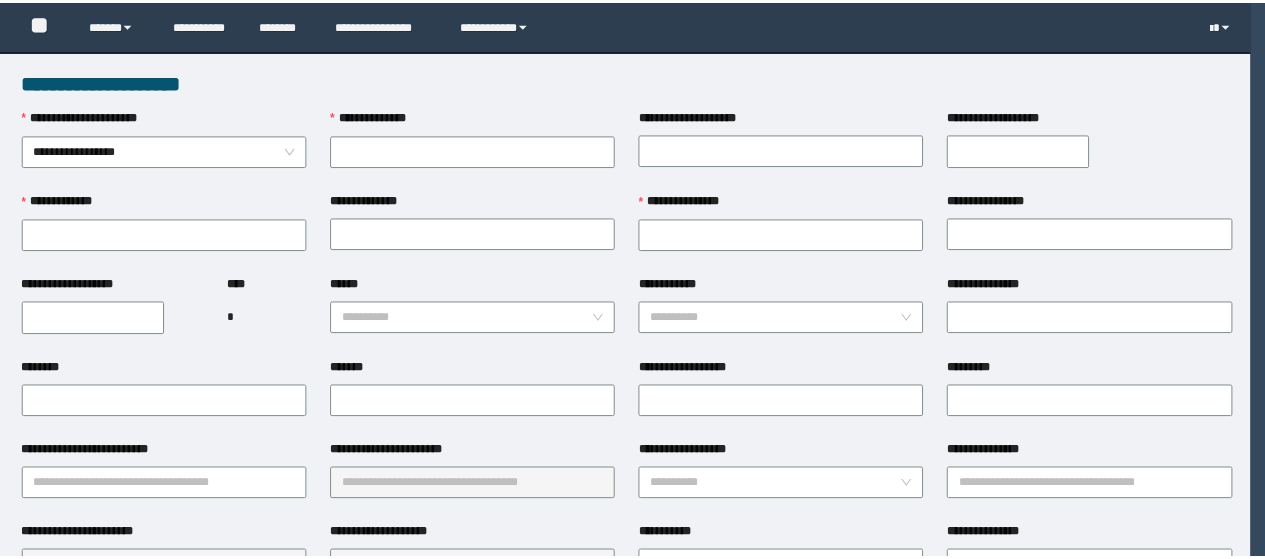 scroll, scrollTop: 0, scrollLeft: 0, axis: both 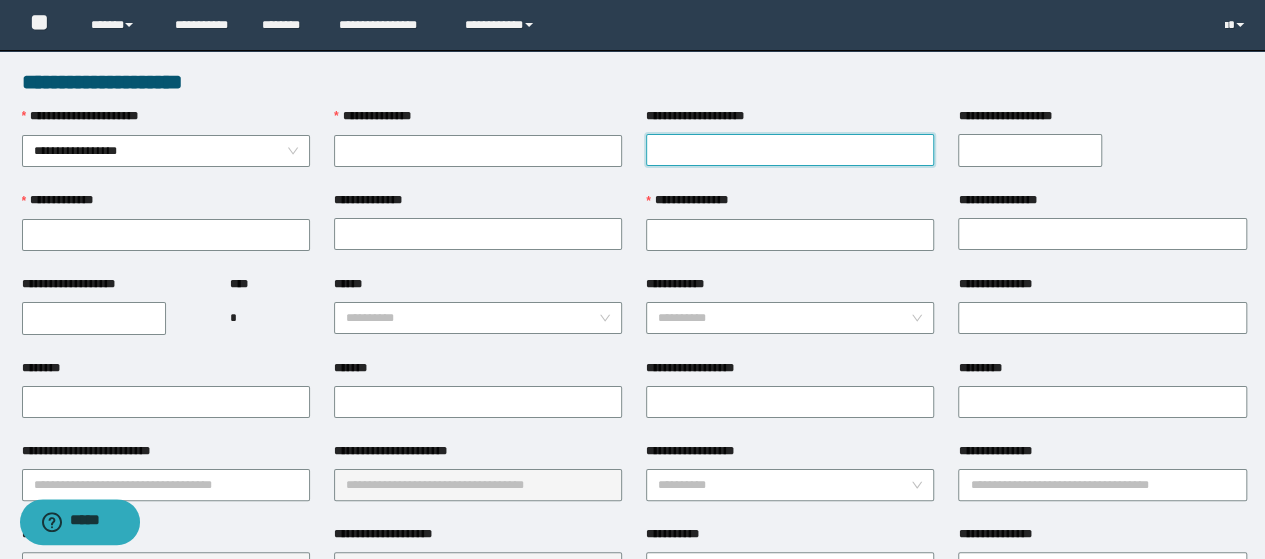 click on "**********" at bounding box center (790, 150) 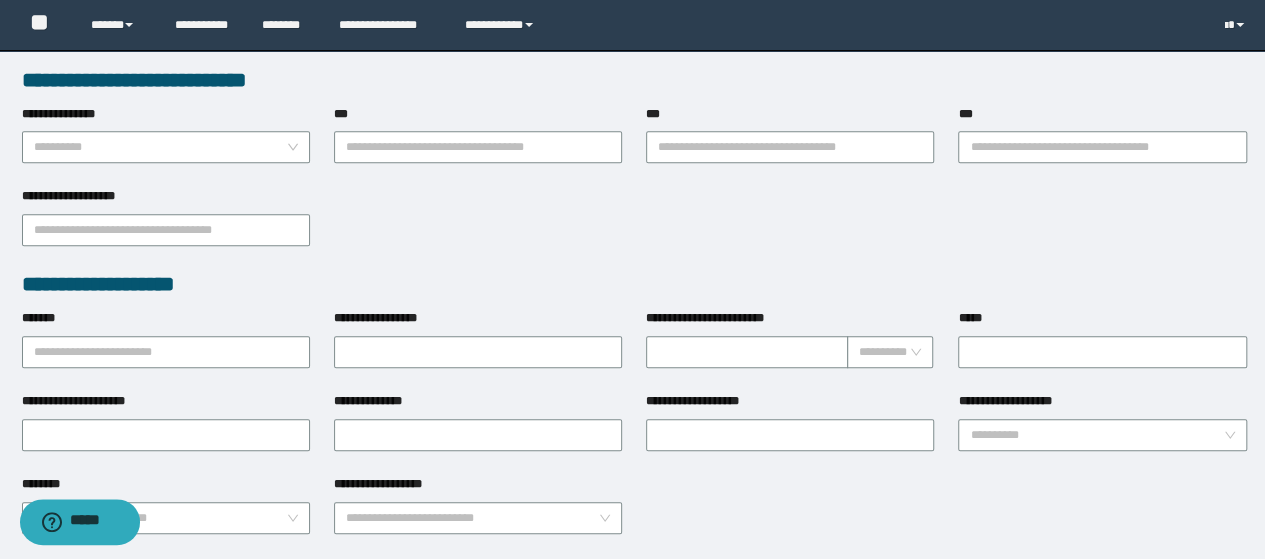 scroll, scrollTop: 0, scrollLeft: 0, axis: both 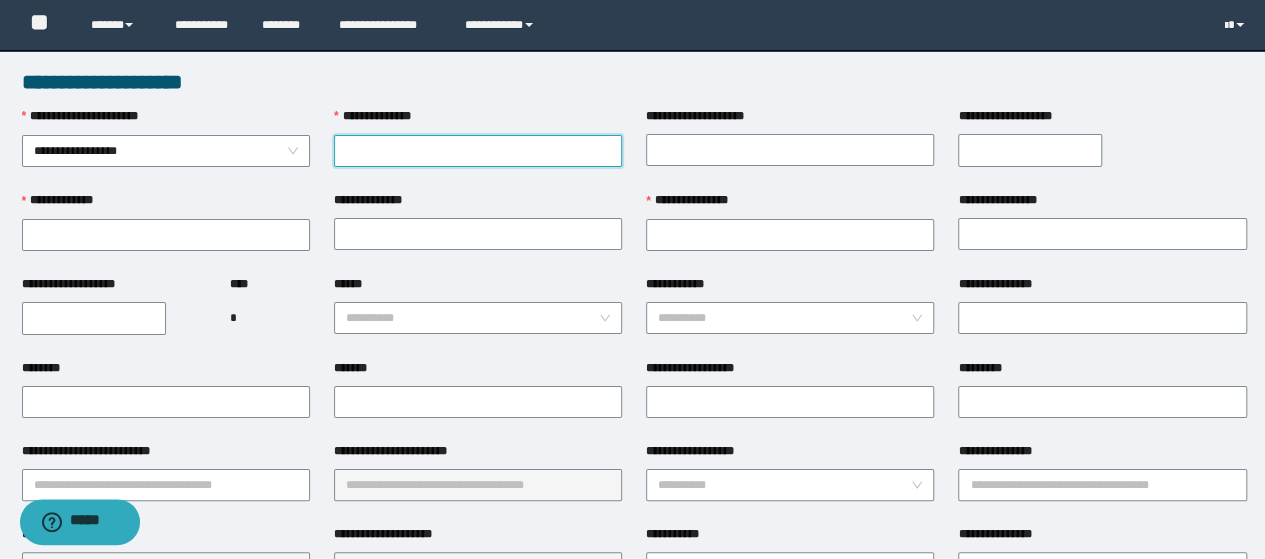 click on "**********" at bounding box center [478, 151] 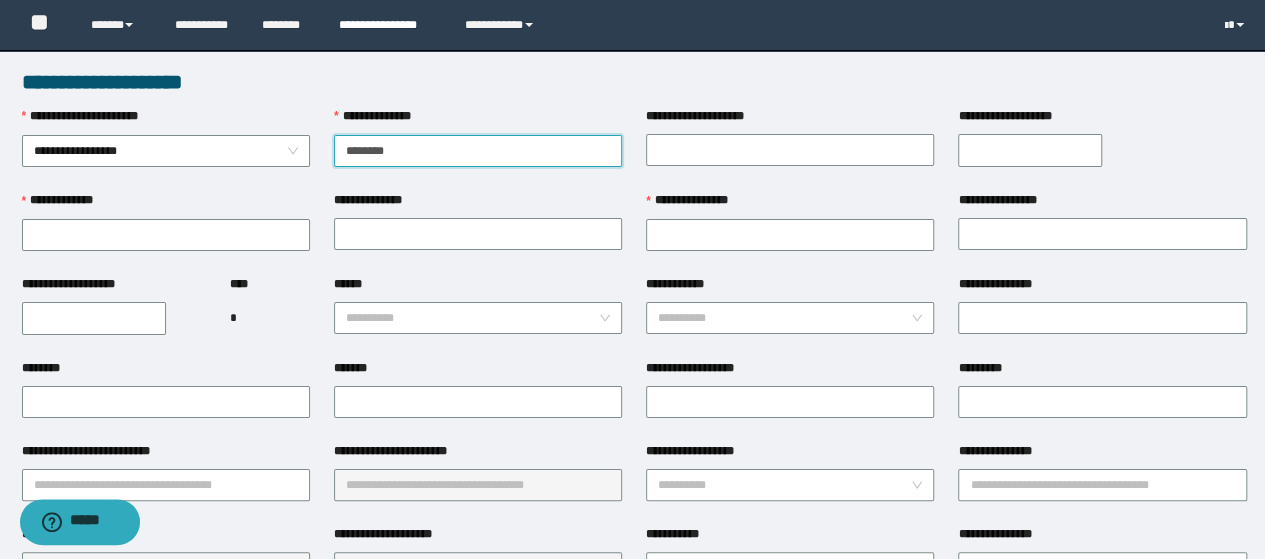 type on "********" 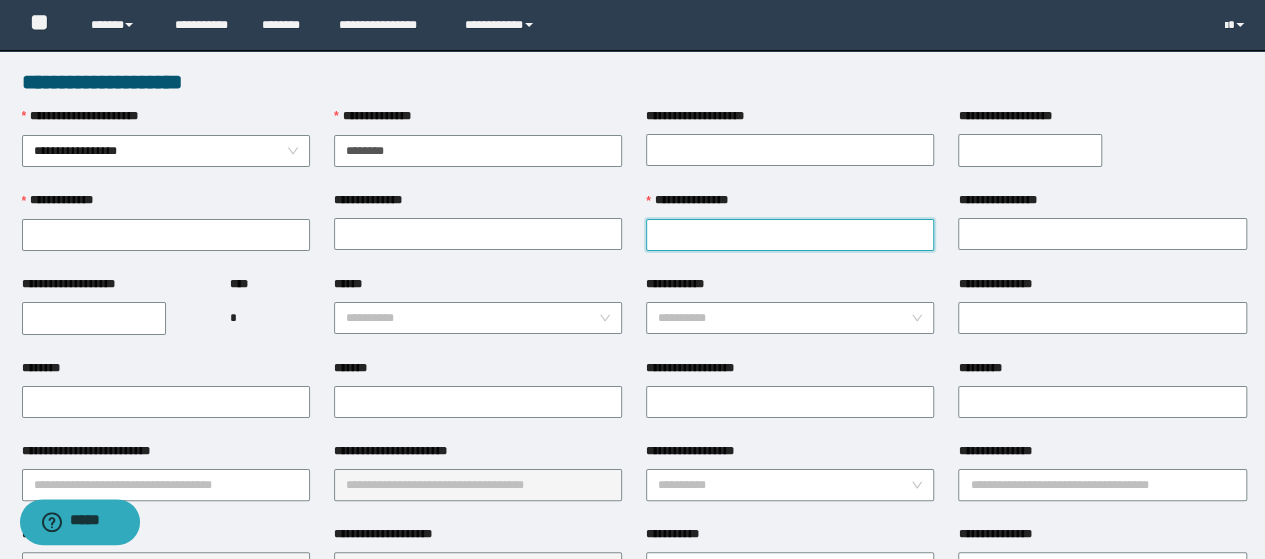 click on "**********" at bounding box center [790, 235] 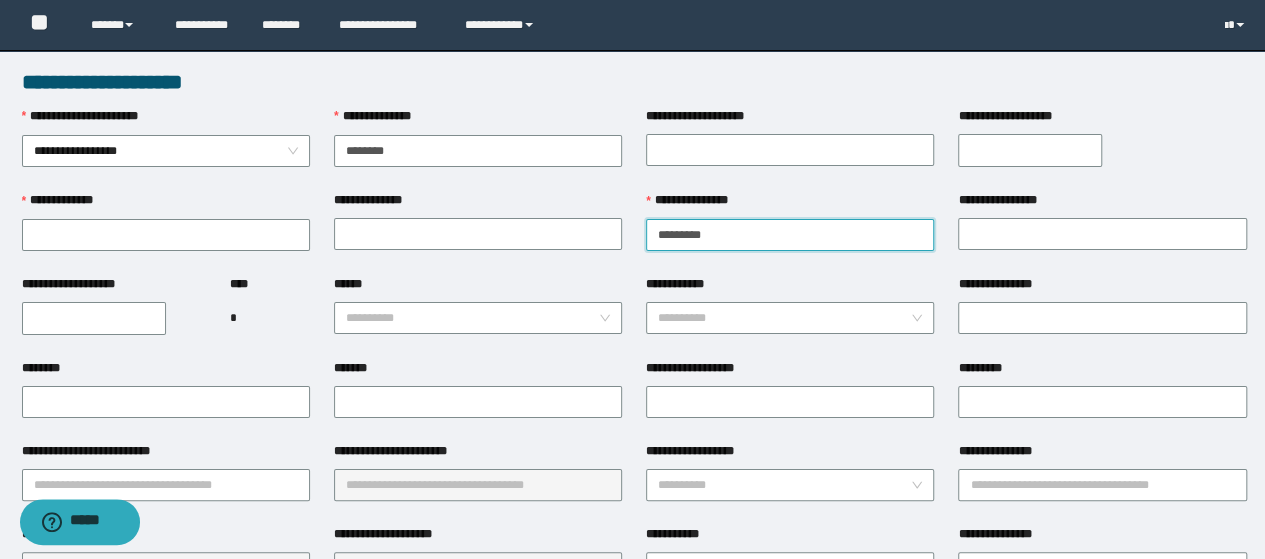 type on "*********" 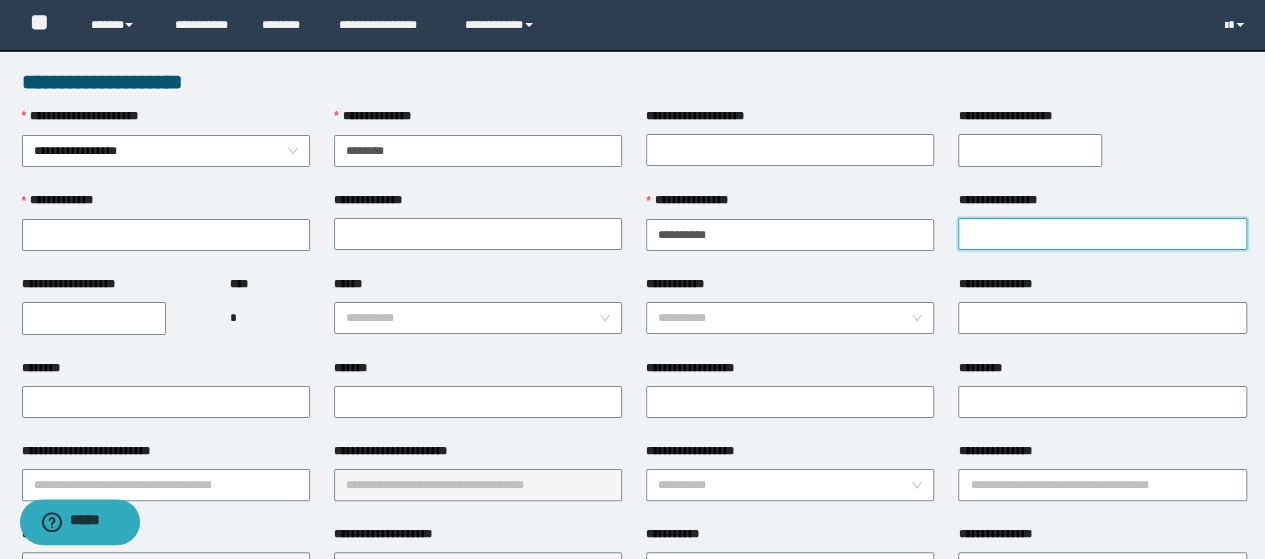 click on "**********" at bounding box center [1102, 234] 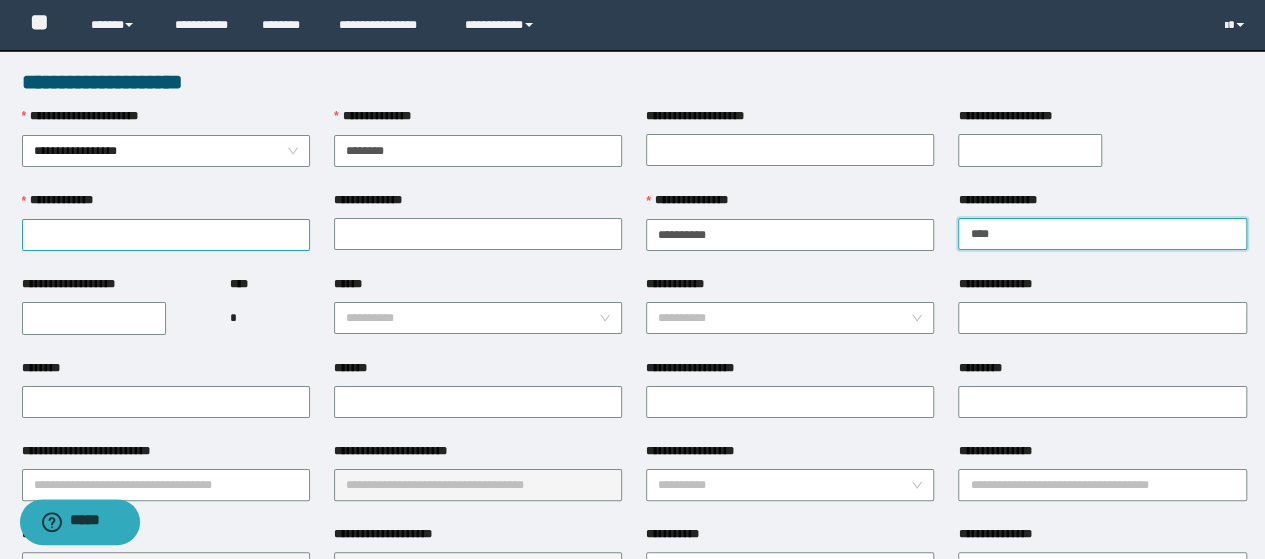 type on "****" 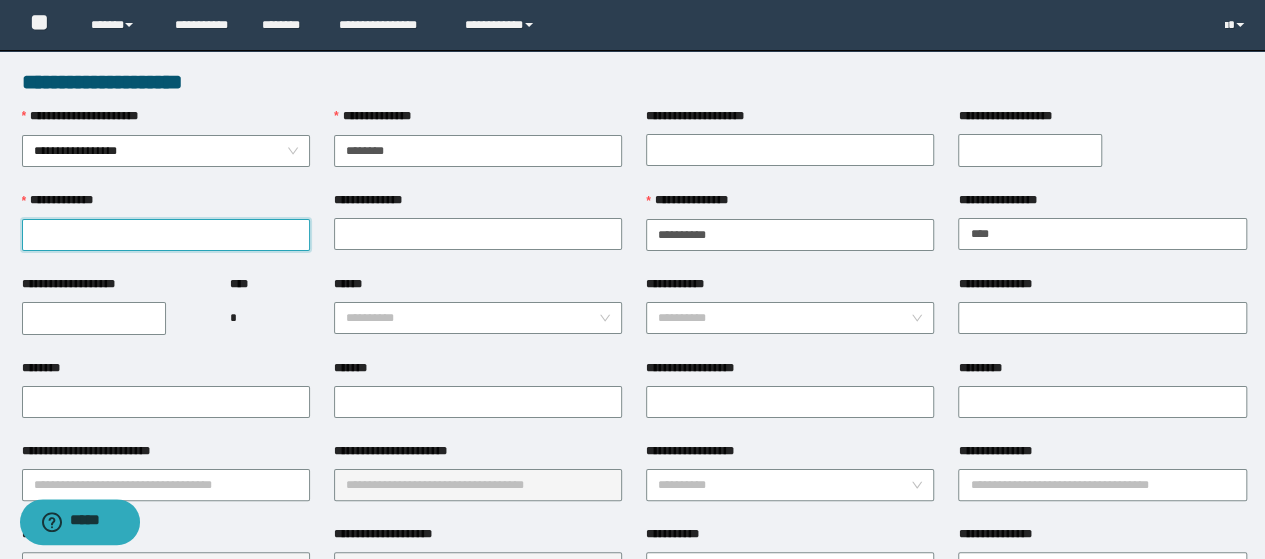 click on "**********" at bounding box center (166, 235) 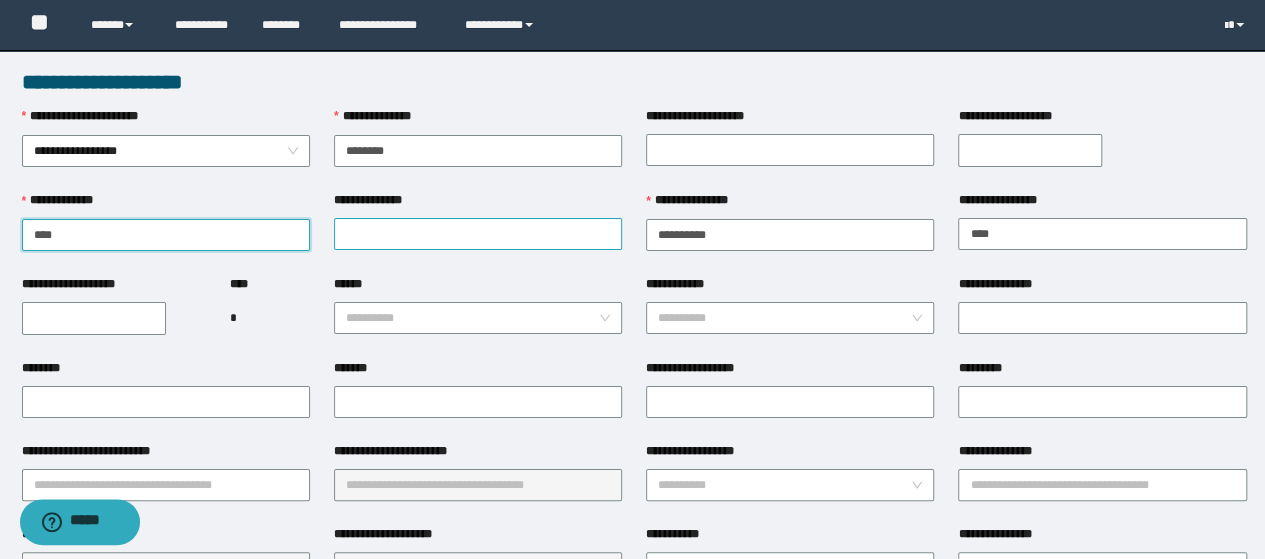 type on "****" 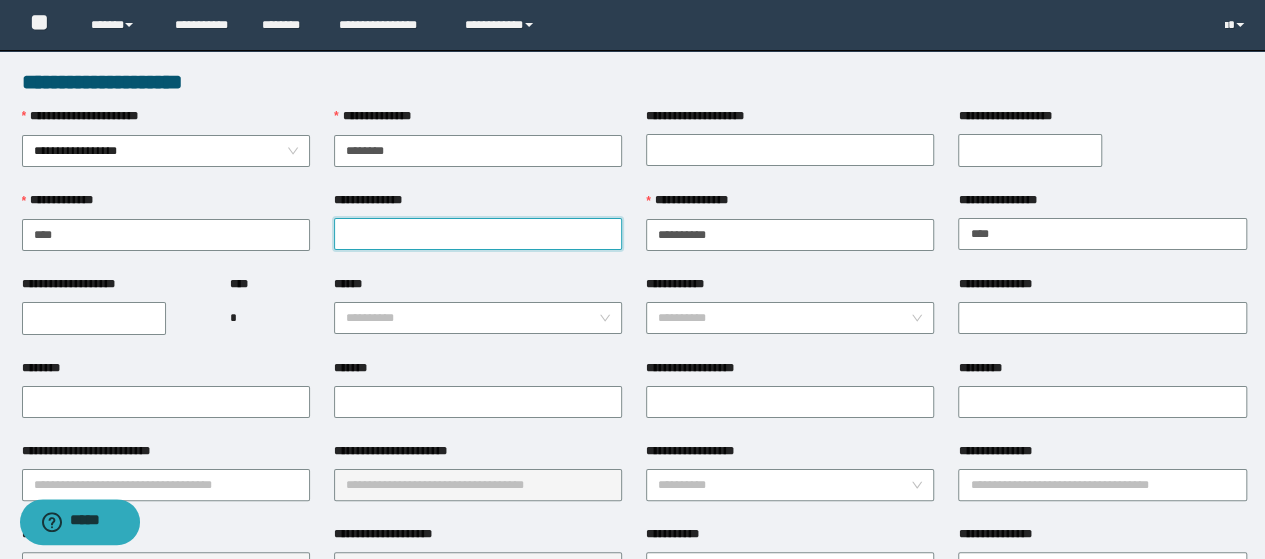 click on "**********" at bounding box center [478, 234] 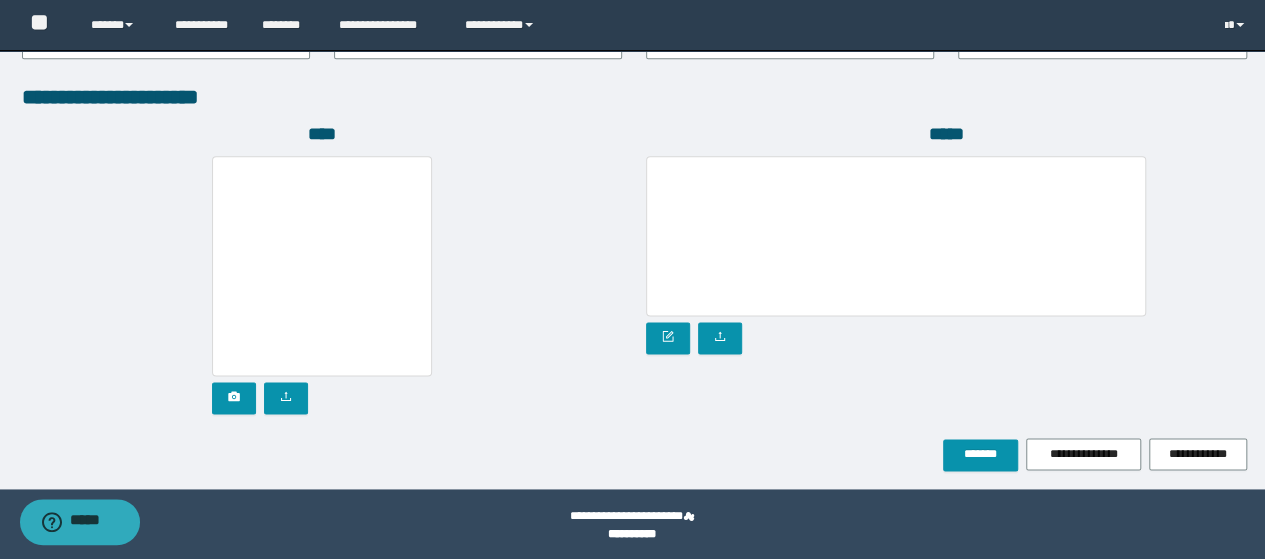 scroll, scrollTop: 1142, scrollLeft: 0, axis: vertical 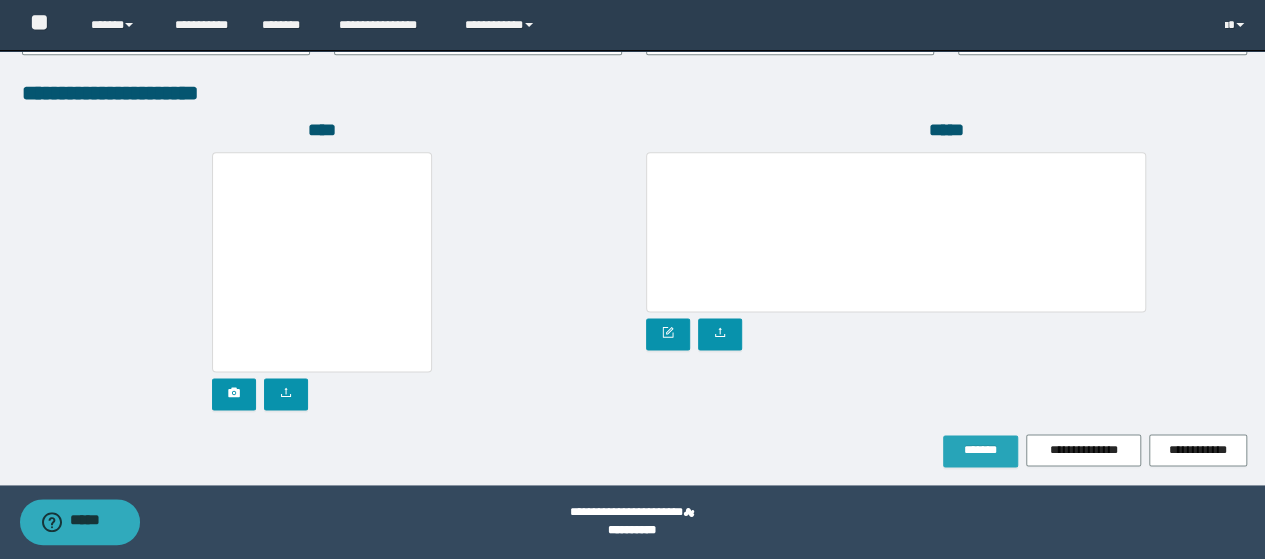 type on "******" 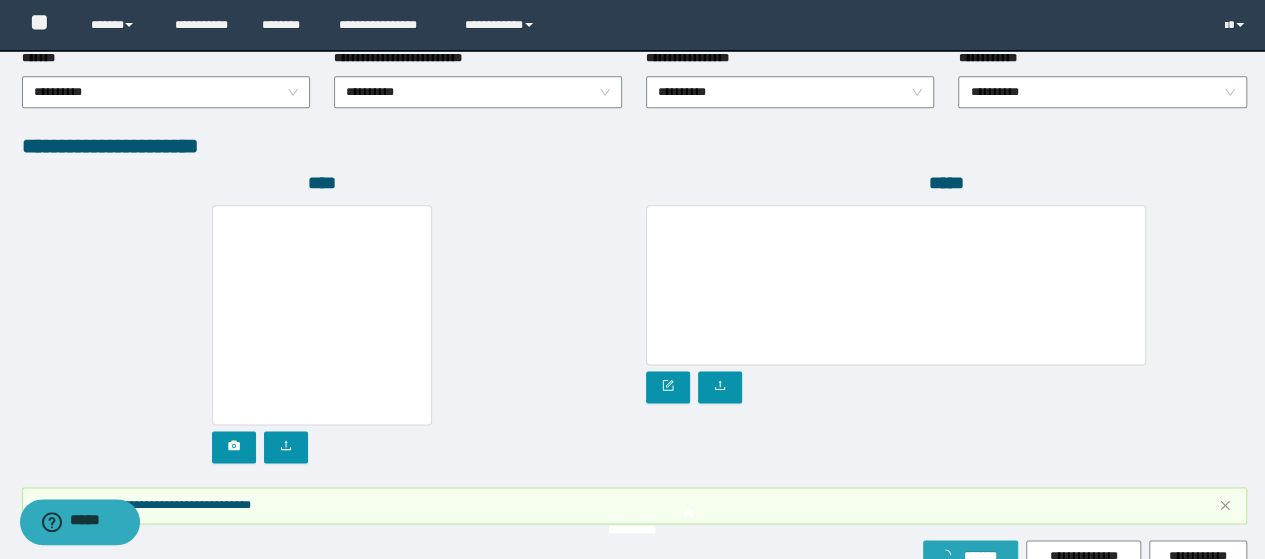 scroll, scrollTop: 1194, scrollLeft: 0, axis: vertical 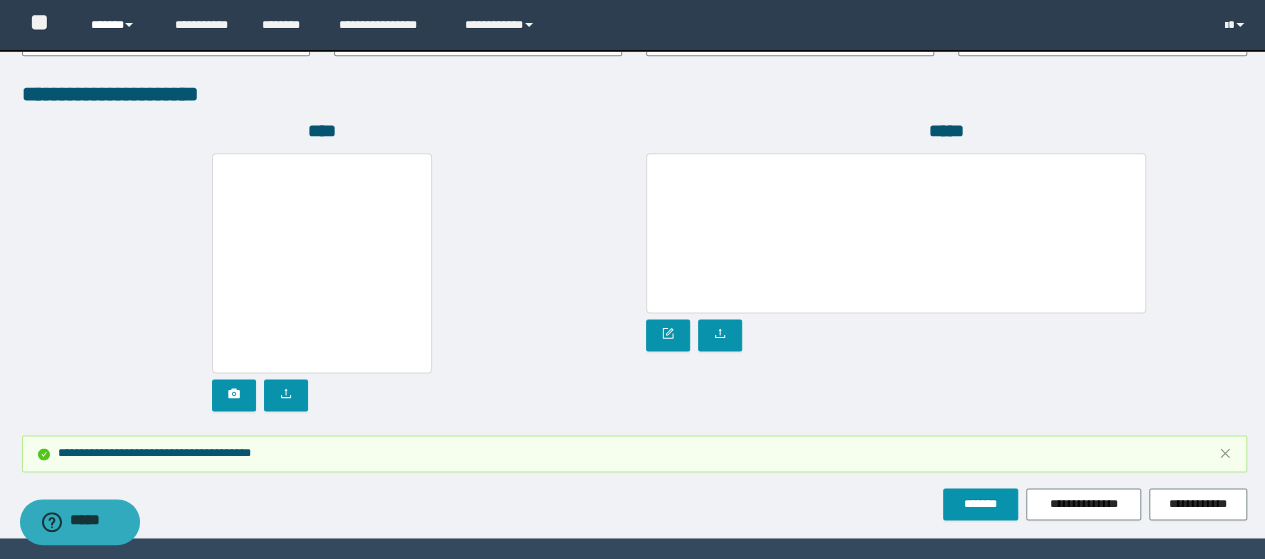 click on "******" at bounding box center (117, 25) 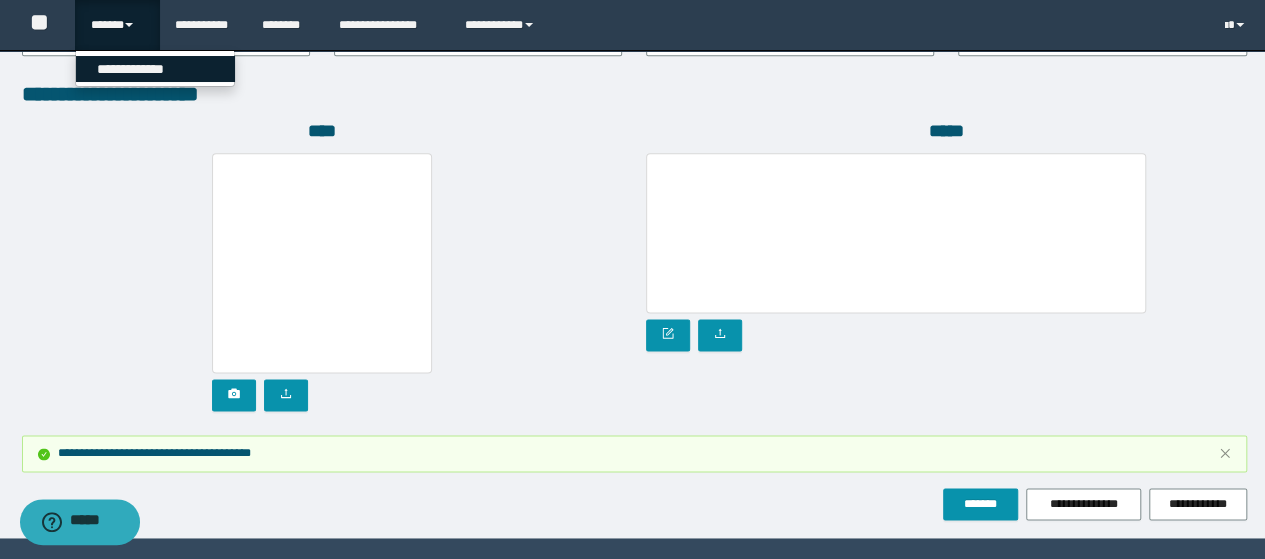 click on "**********" at bounding box center [155, 69] 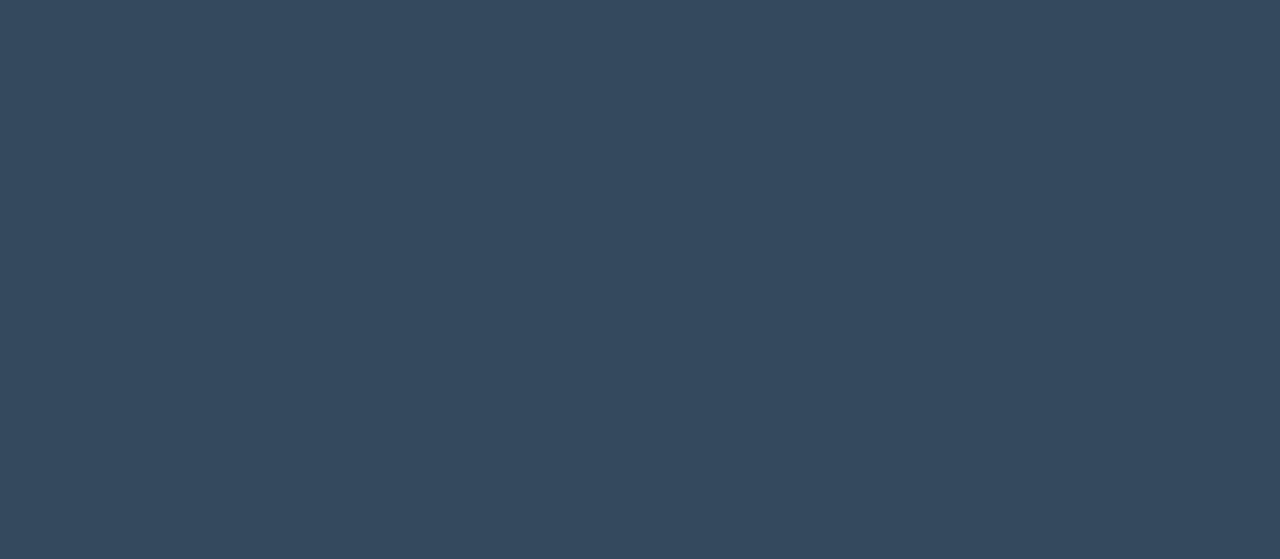 scroll, scrollTop: 0, scrollLeft: 0, axis: both 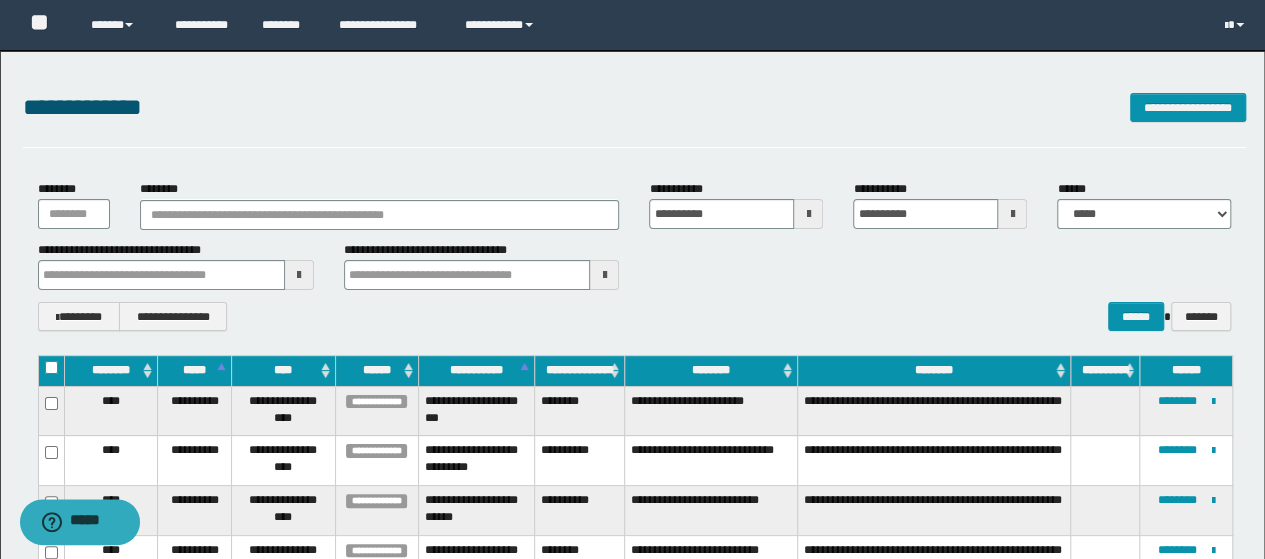 type 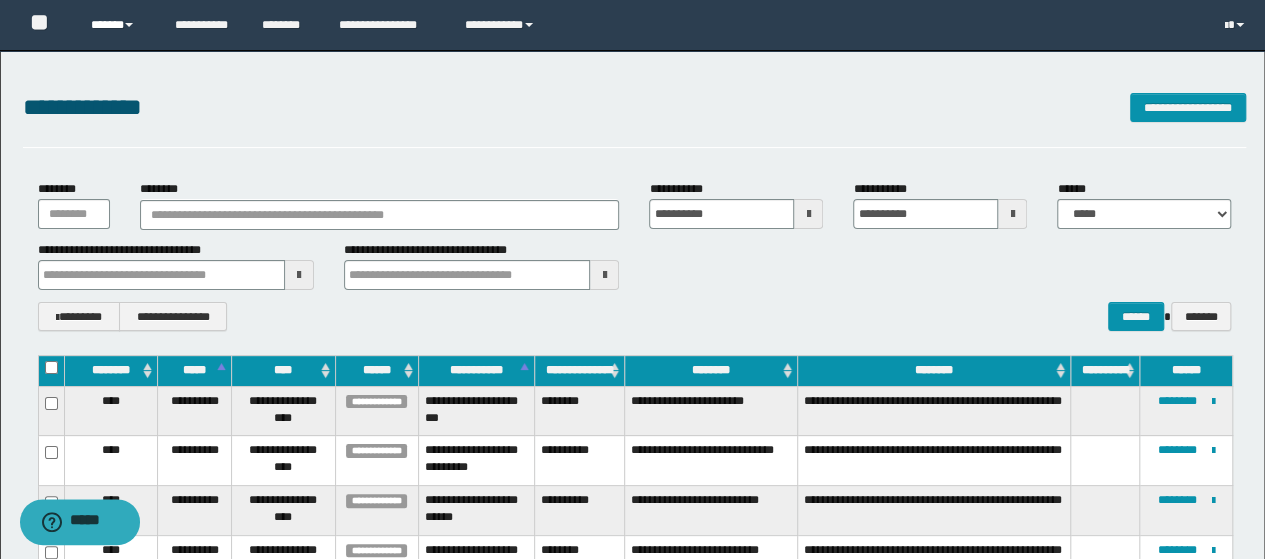 click on "******" at bounding box center (117, 25) 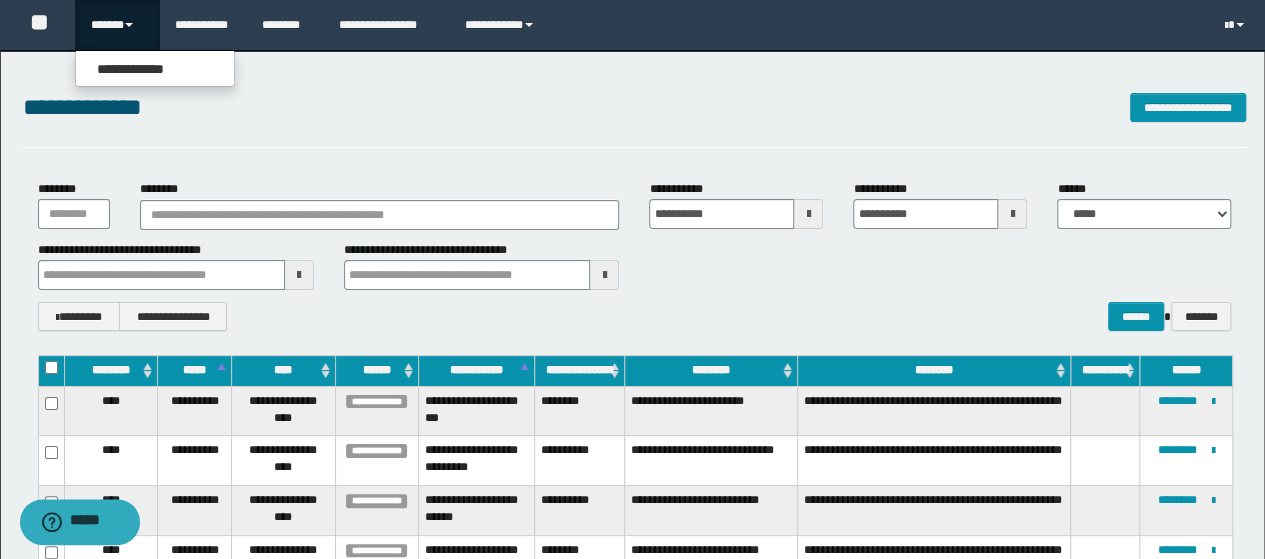 click on "******" at bounding box center [117, 25] 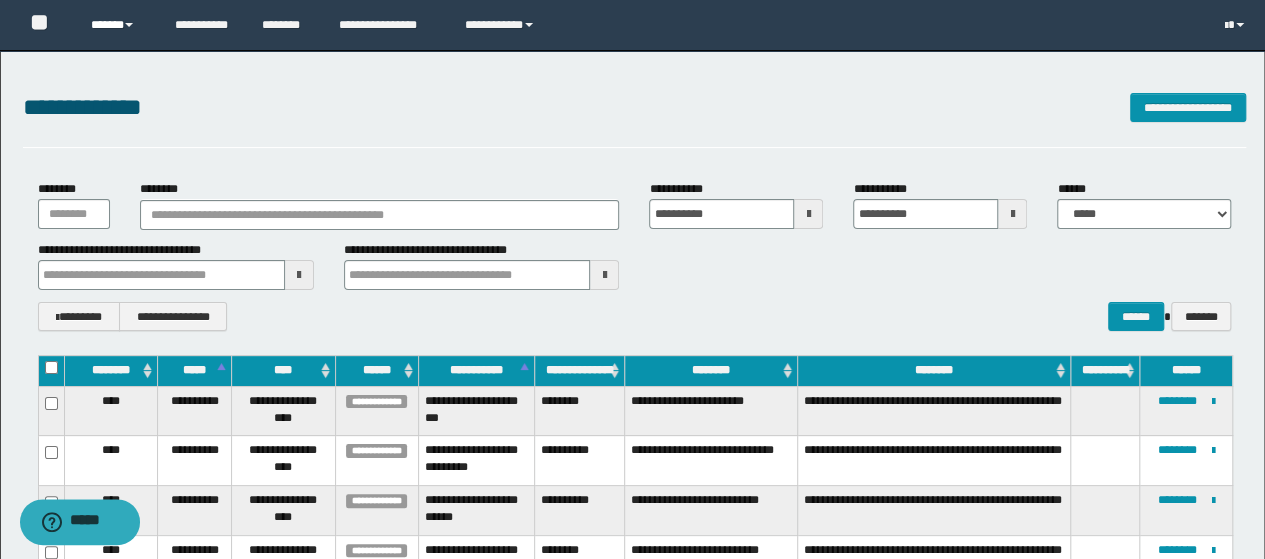 click on "******" at bounding box center [117, 25] 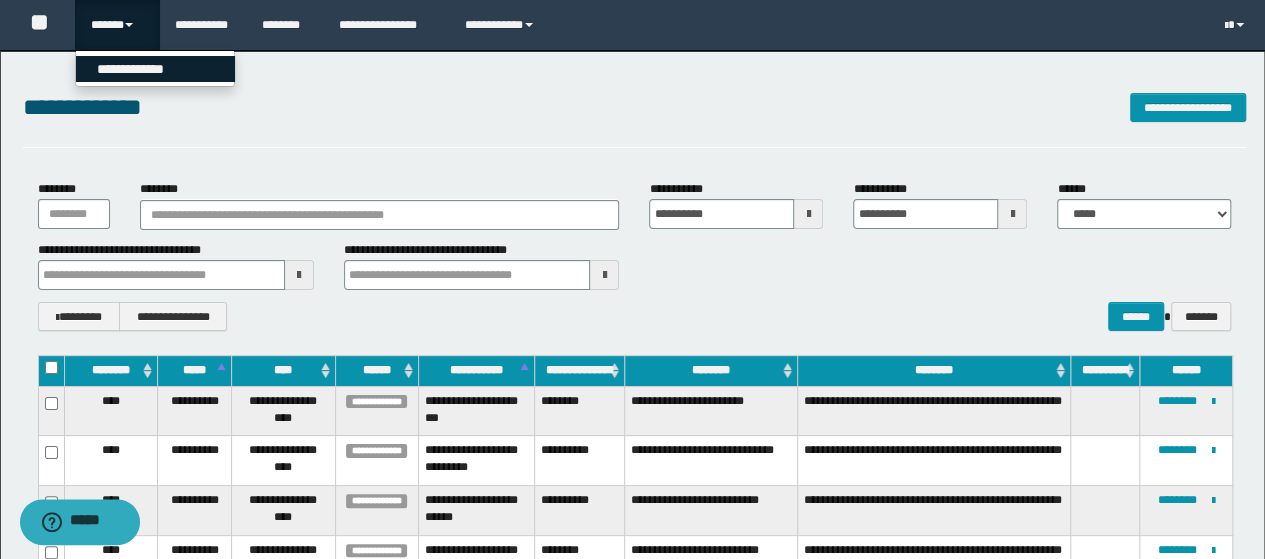 click on "**********" at bounding box center (155, 69) 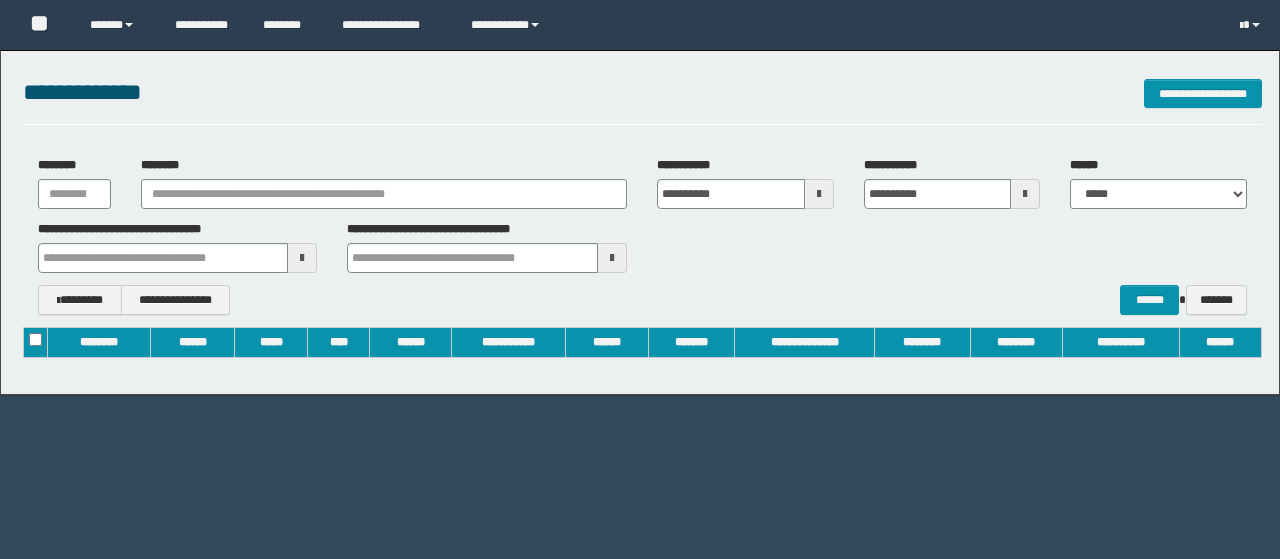 scroll, scrollTop: 0, scrollLeft: 0, axis: both 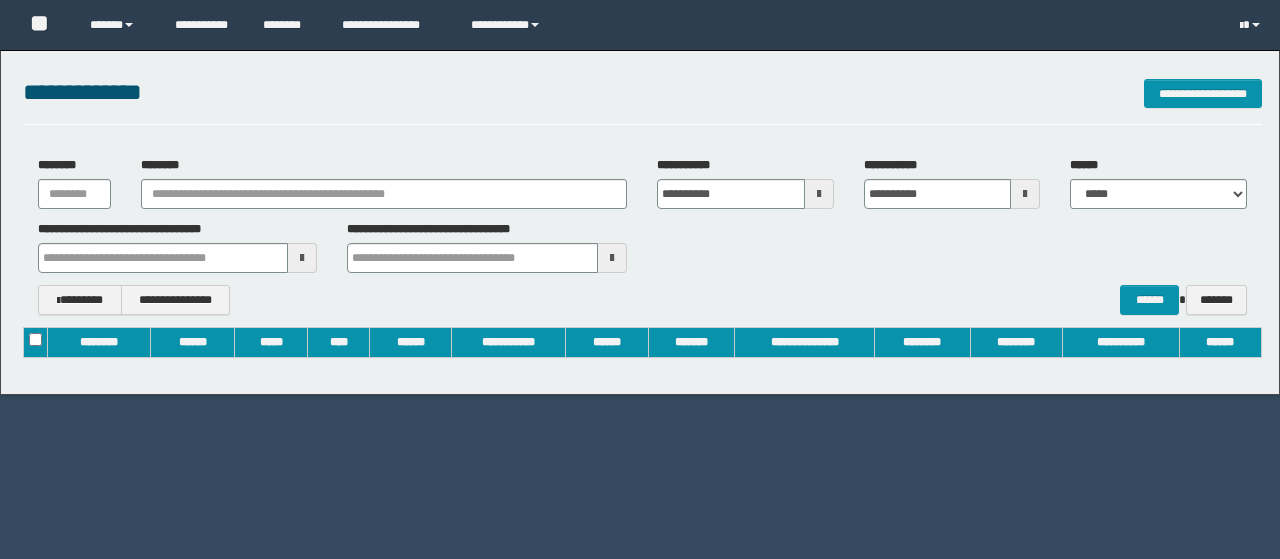 type on "**********" 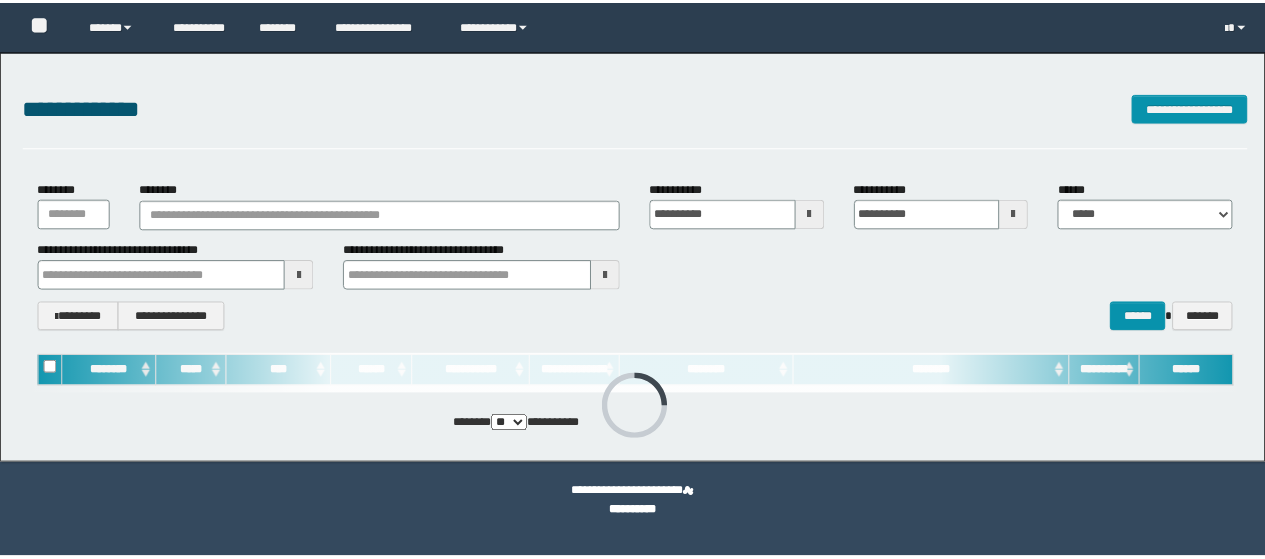 scroll, scrollTop: 0, scrollLeft: 0, axis: both 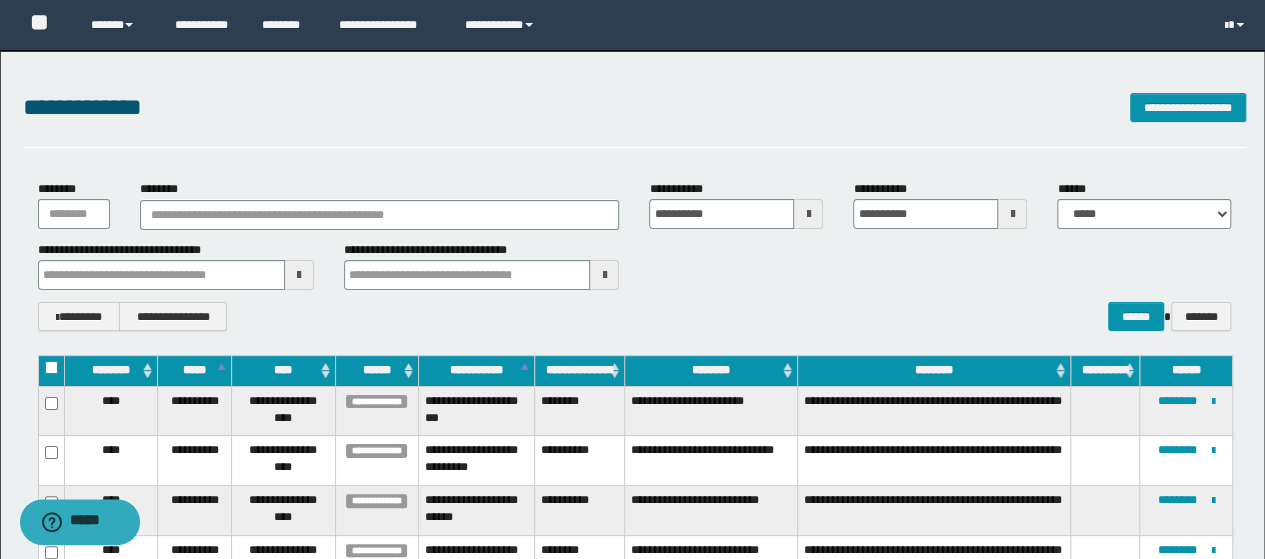 type 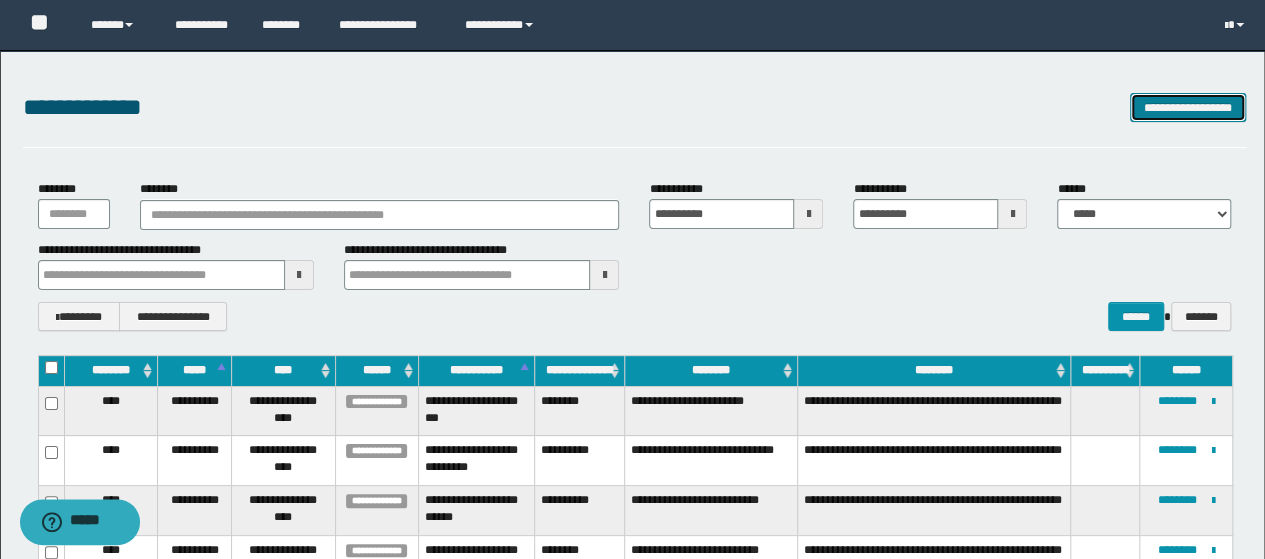 click on "**********" at bounding box center [1188, 107] 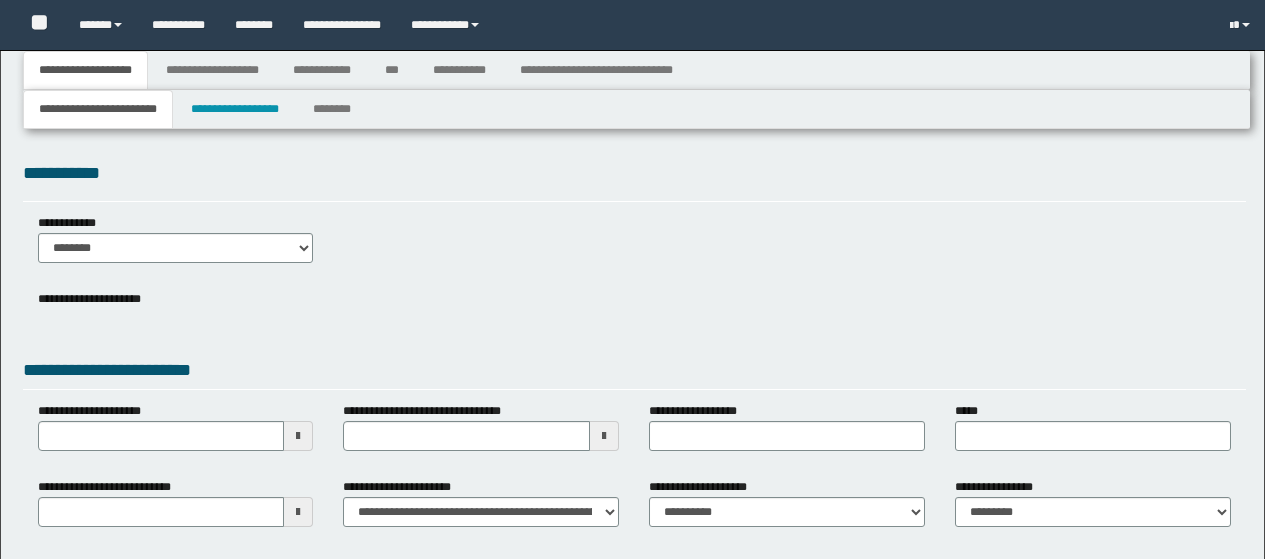 type 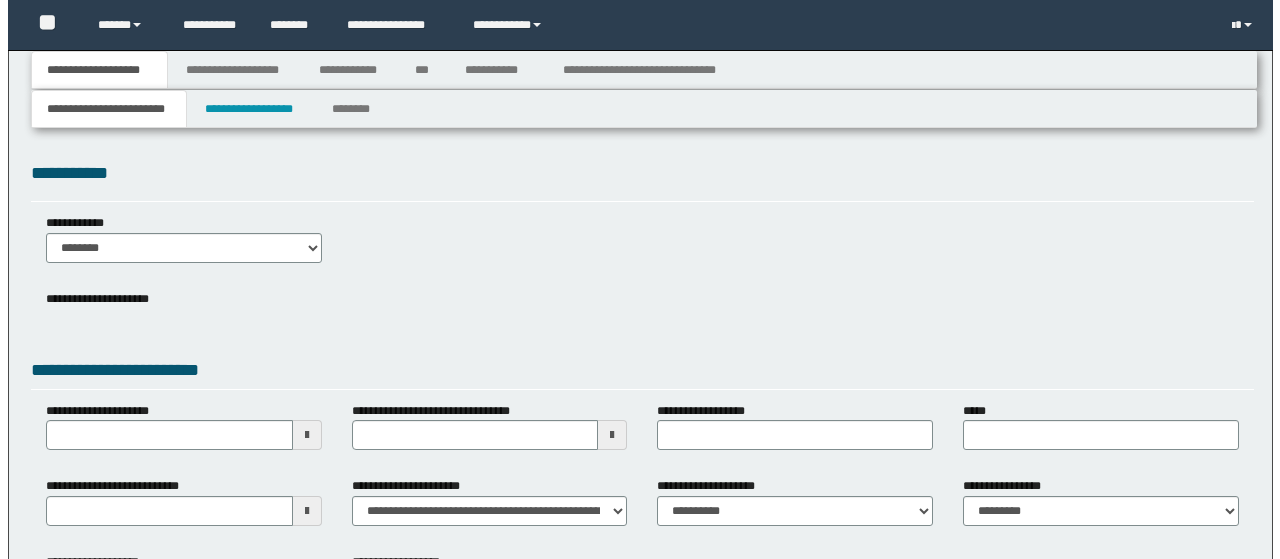 scroll, scrollTop: 0, scrollLeft: 0, axis: both 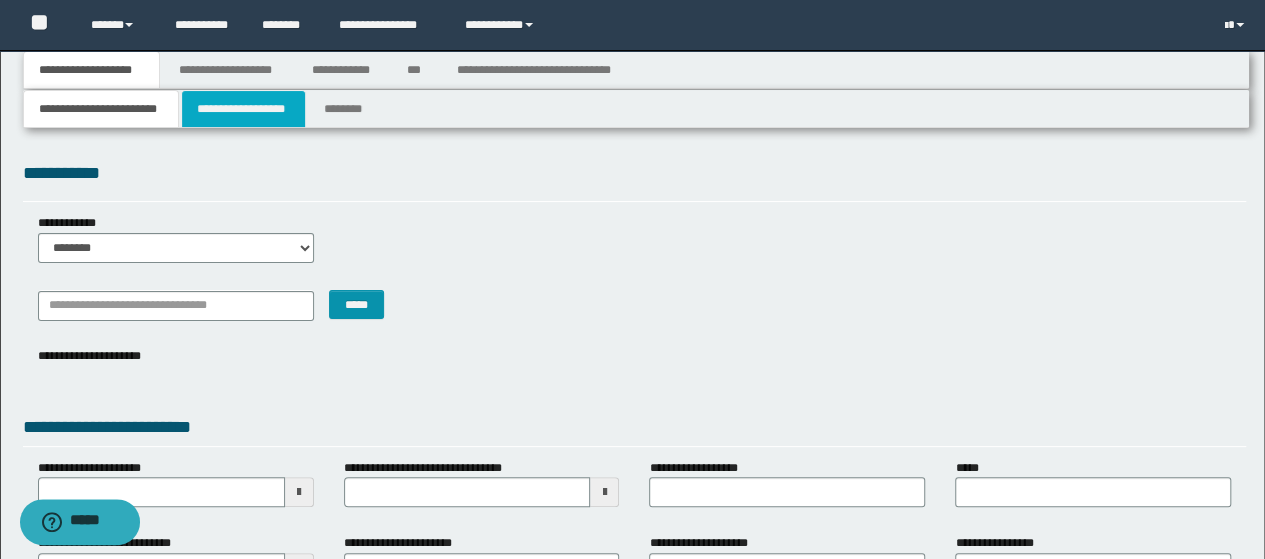 click on "**********" at bounding box center [243, 109] 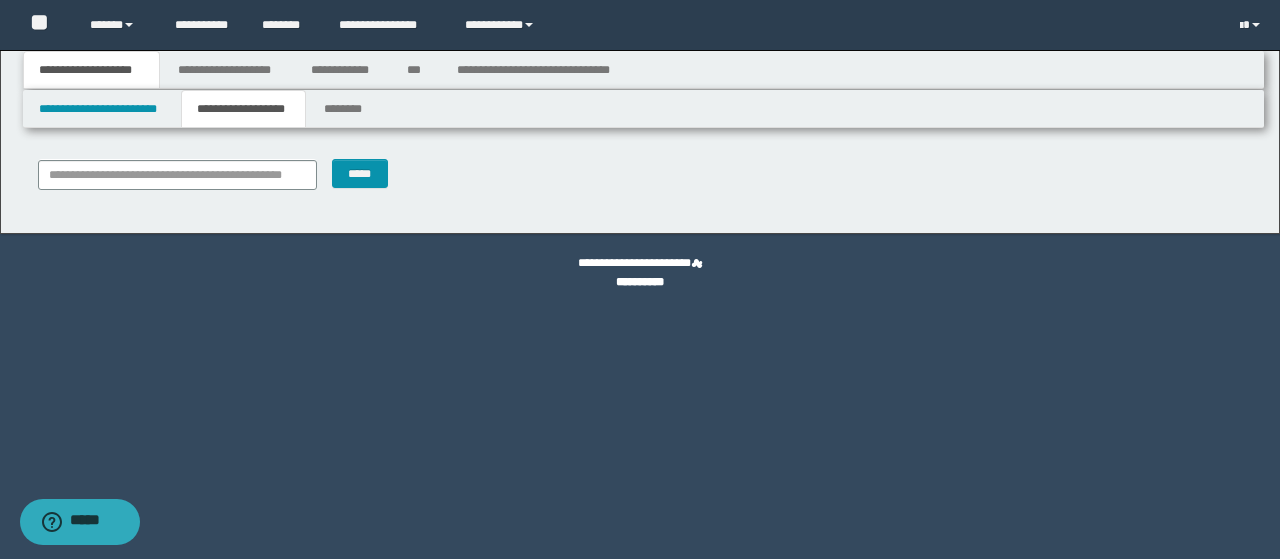 drag, startPoint x: 98, startPoint y: 148, endPoint x: 0, endPoint y: 189, distance: 106.23088 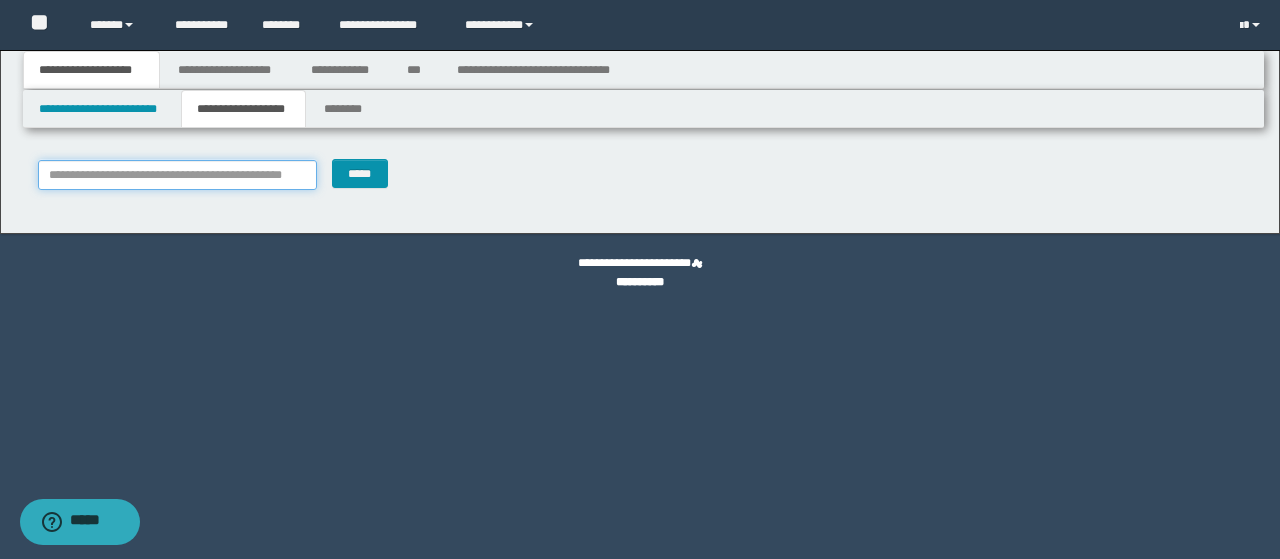 click on "**********" at bounding box center [178, 175] 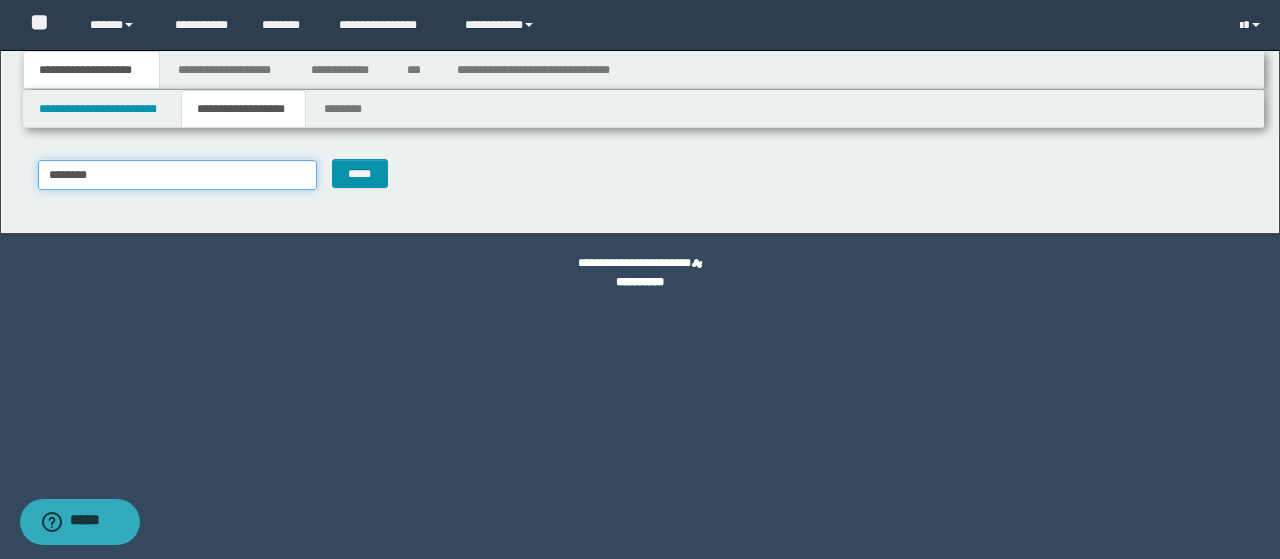 type on "********" 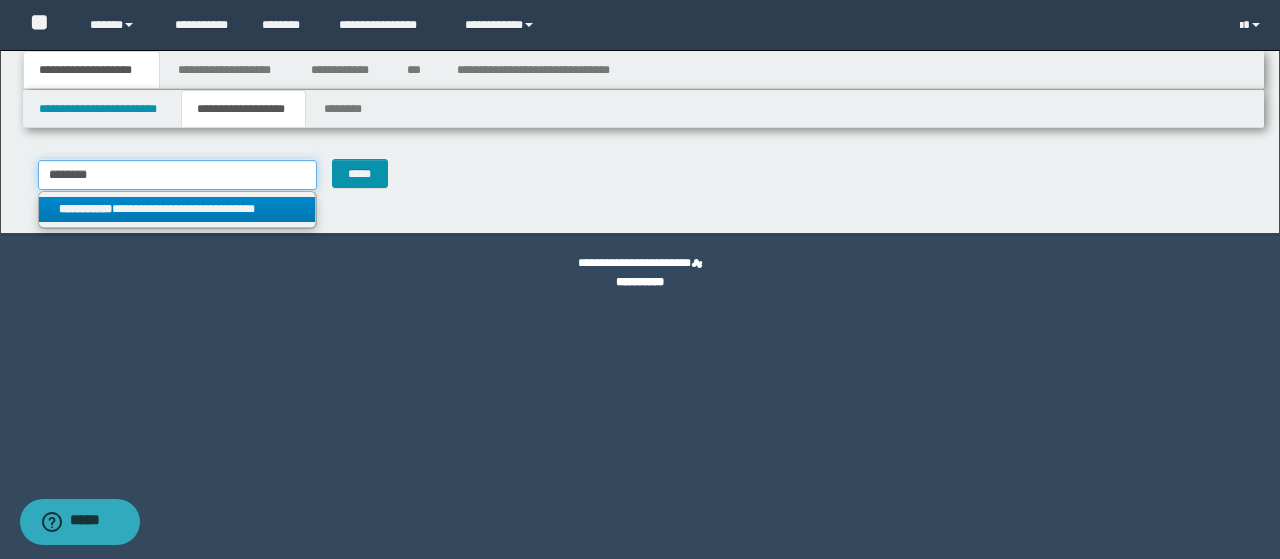type on "********" 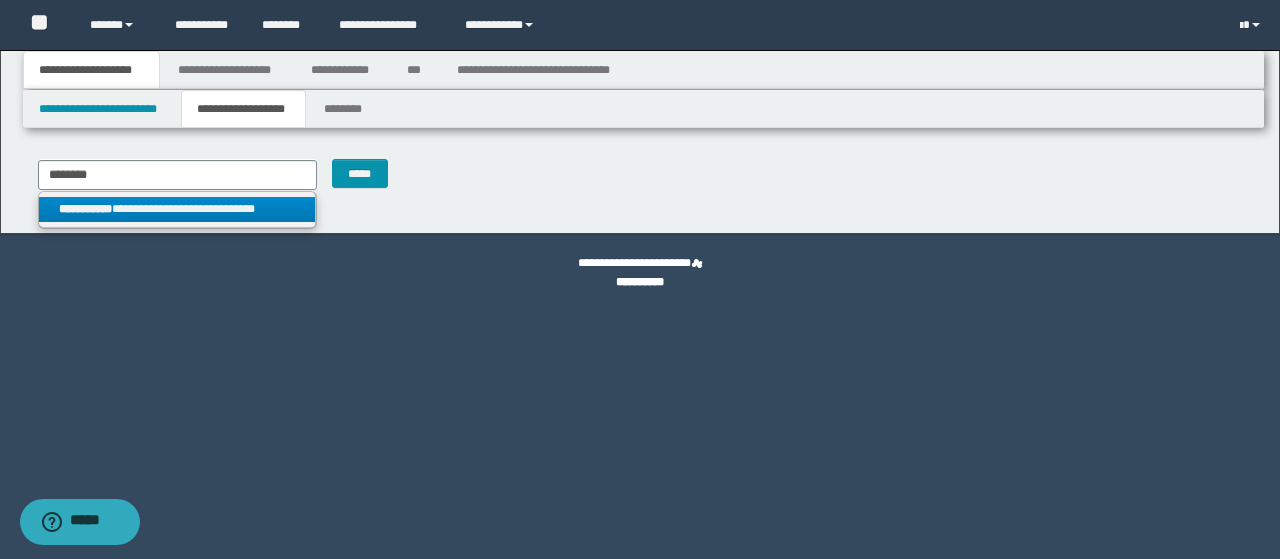 click on "**********" at bounding box center [177, 209] 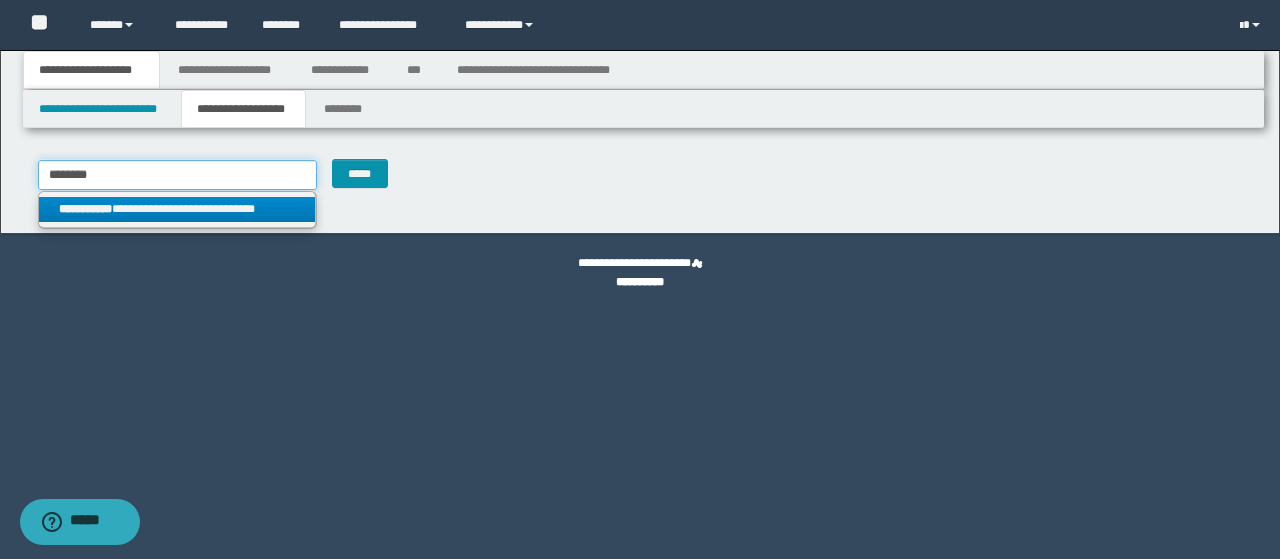 type 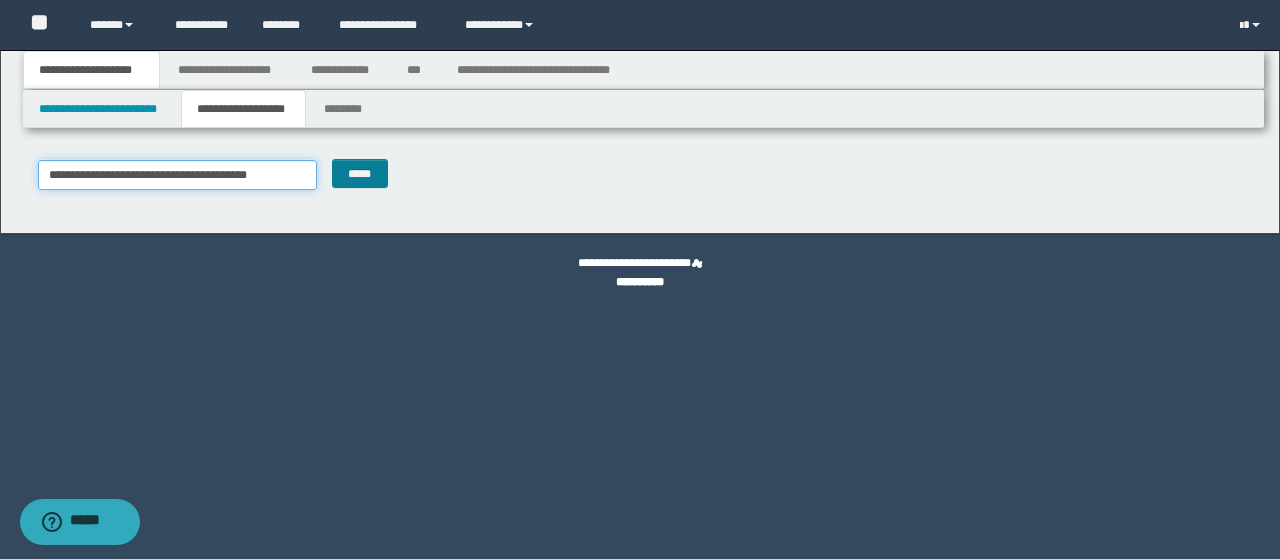 type on "********" 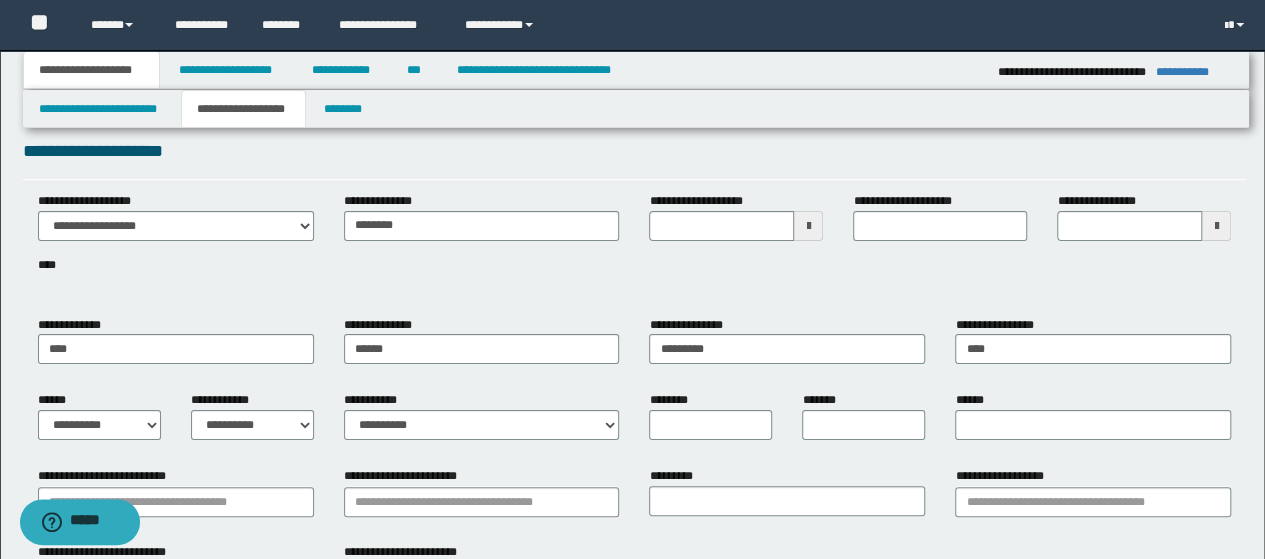 scroll, scrollTop: 0, scrollLeft: 0, axis: both 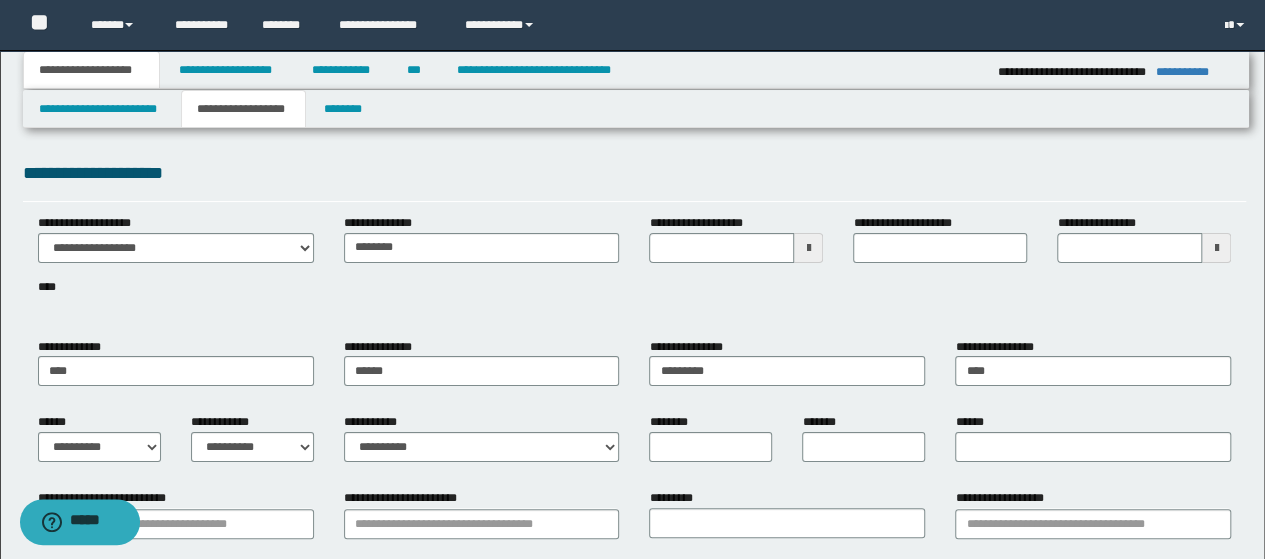 type 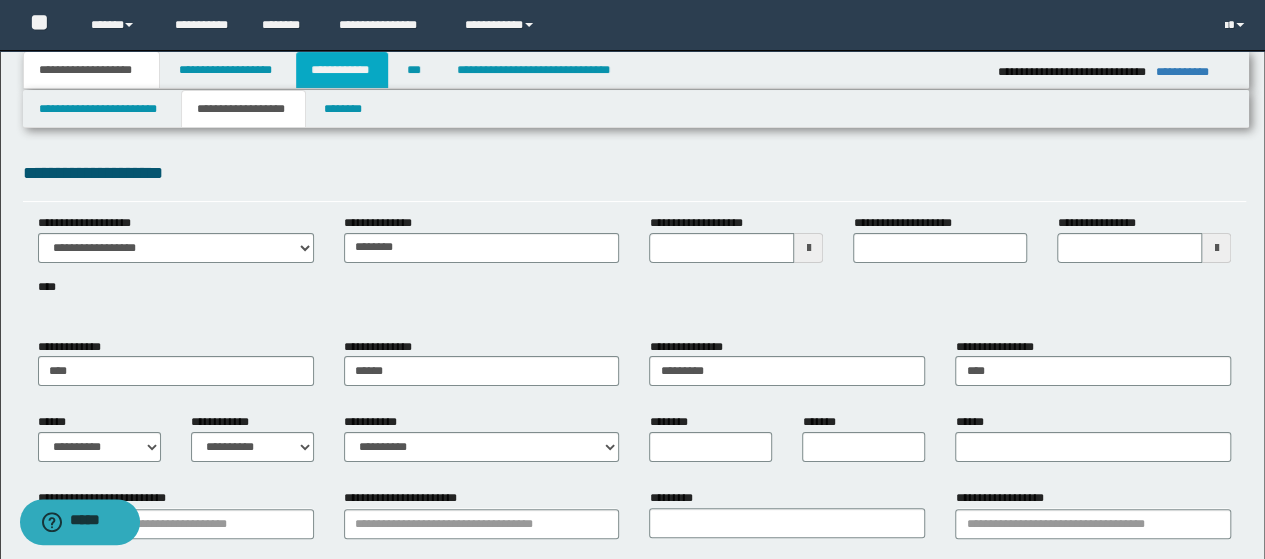 click on "**********" at bounding box center (342, 70) 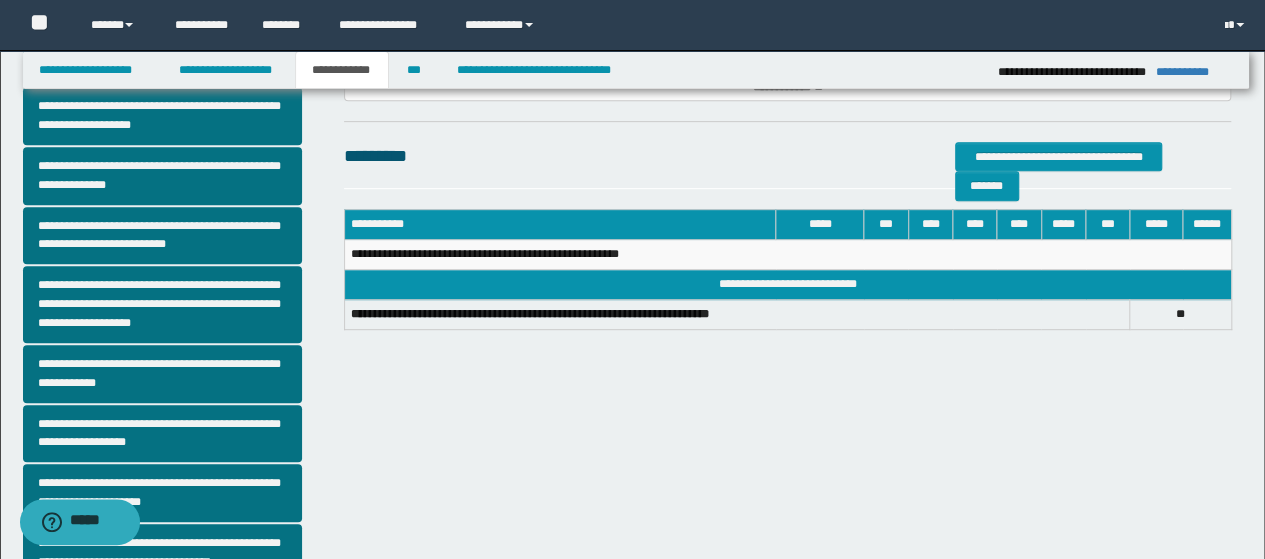 scroll, scrollTop: 400, scrollLeft: 0, axis: vertical 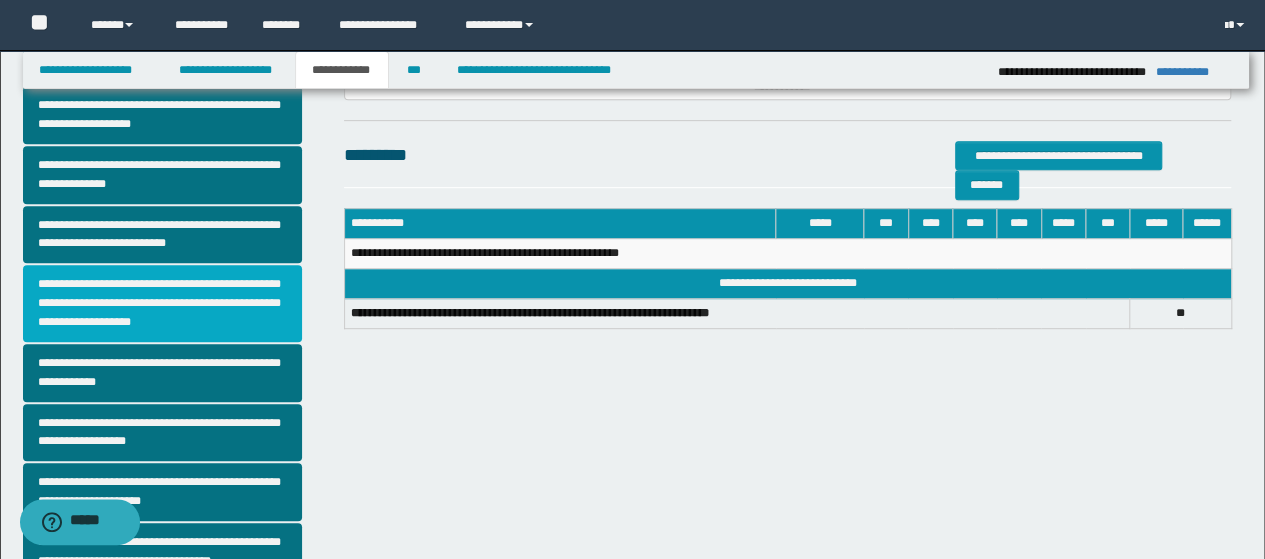 click on "**********" at bounding box center [162, 303] 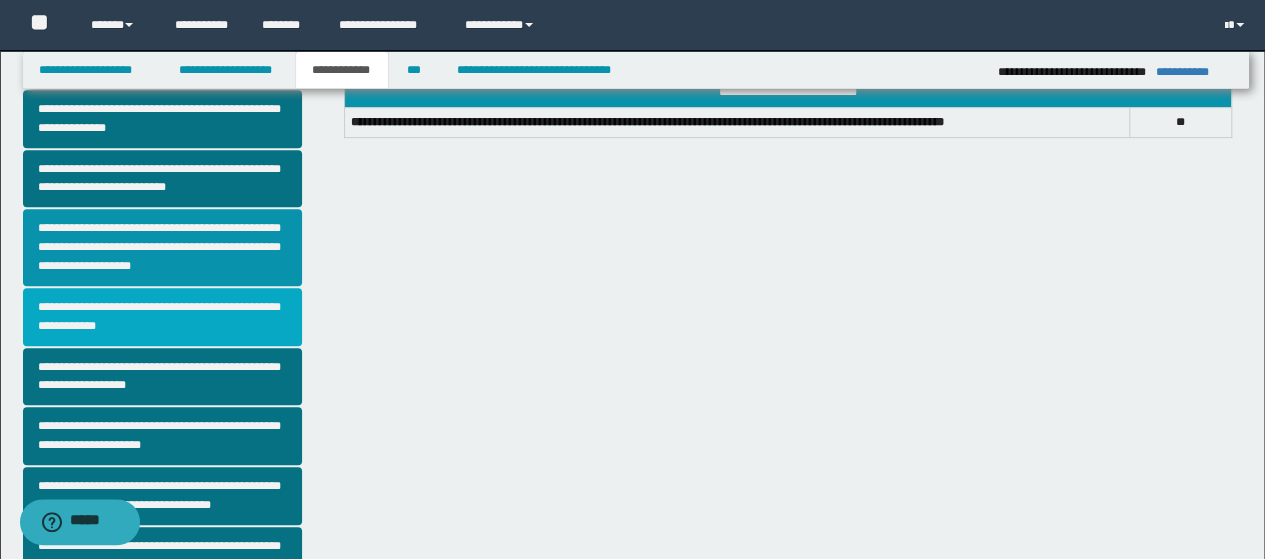 scroll, scrollTop: 500, scrollLeft: 0, axis: vertical 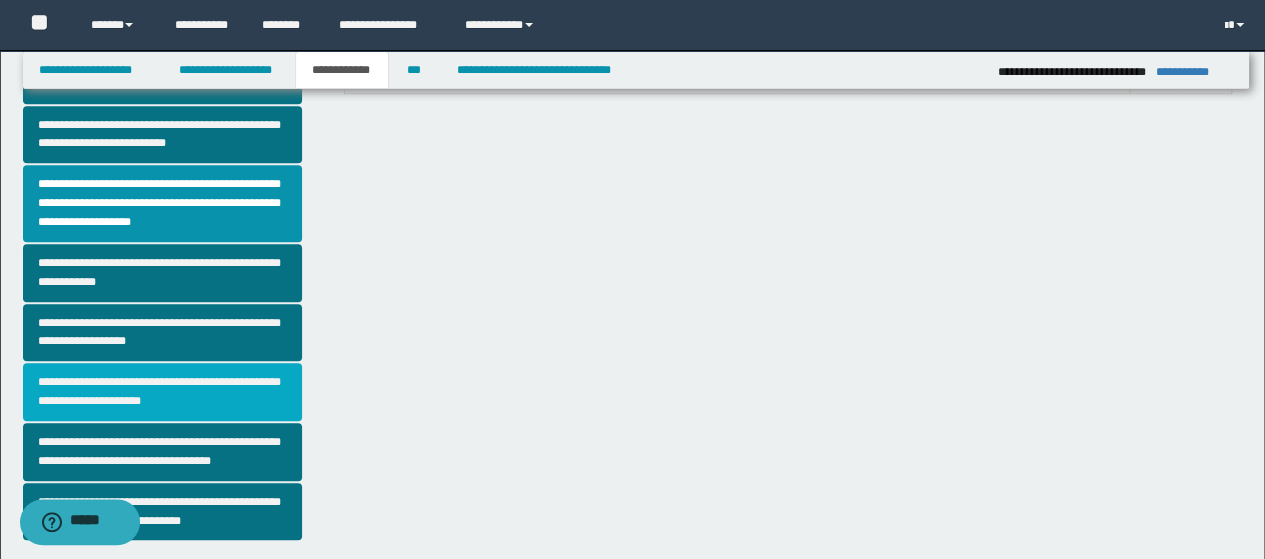 click on "**********" at bounding box center (162, 392) 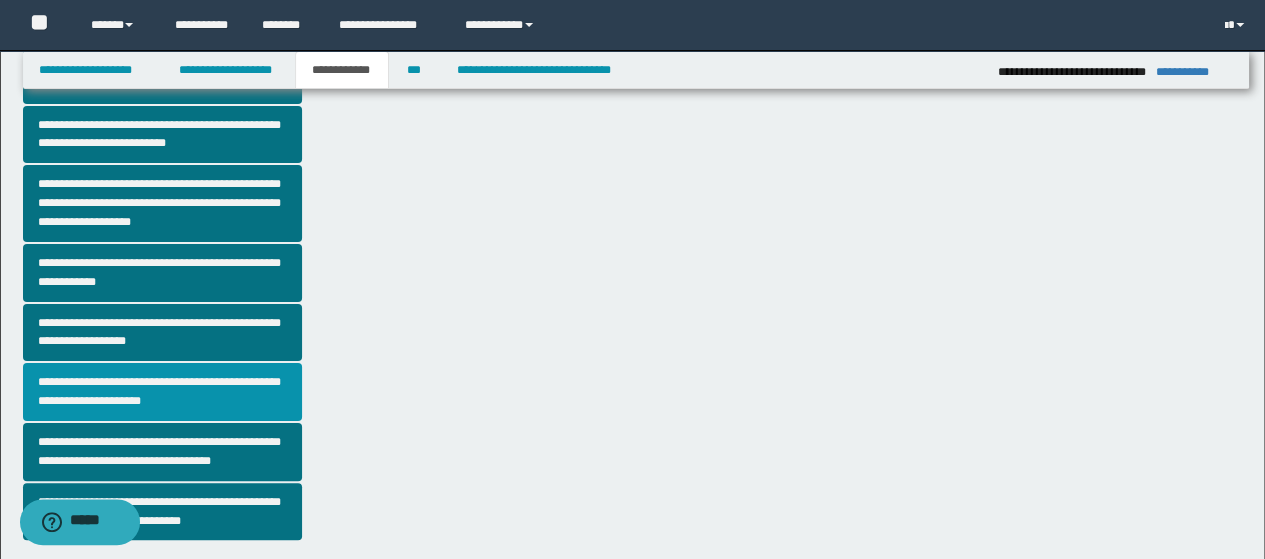 scroll, scrollTop: 0, scrollLeft: 0, axis: both 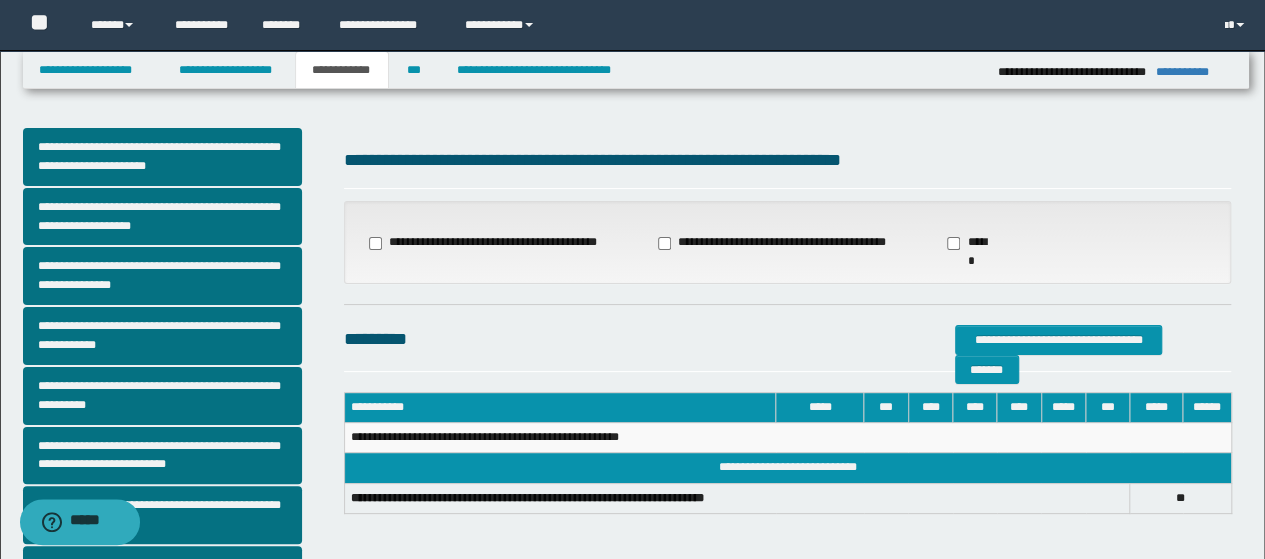 click on "**********" at bounding box center [774, 243] 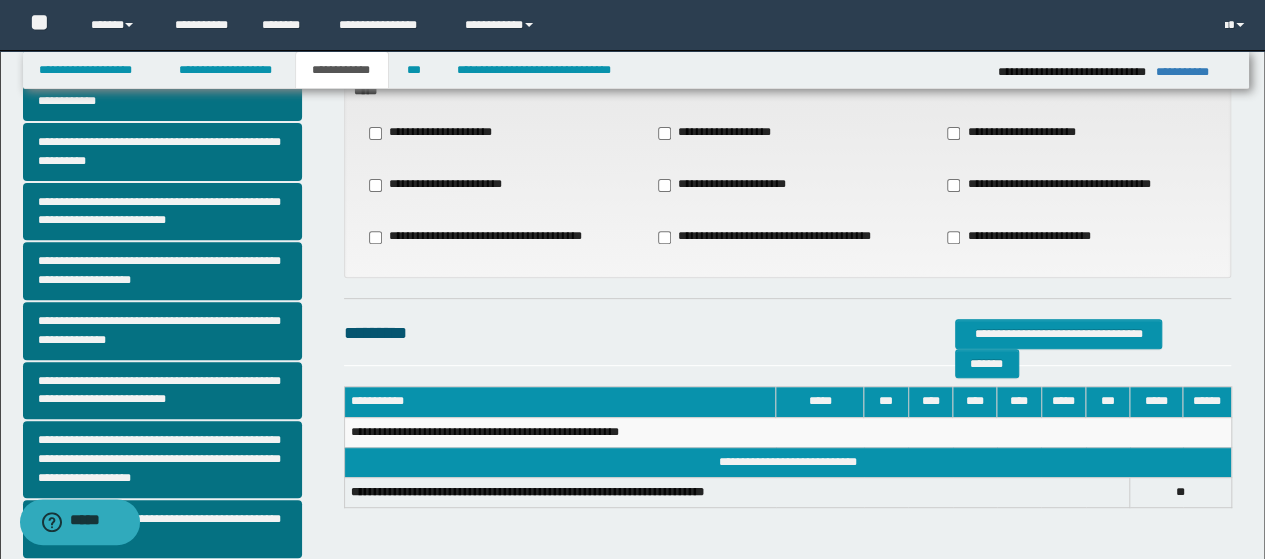 scroll, scrollTop: 200, scrollLeft: 0, axis: vertical 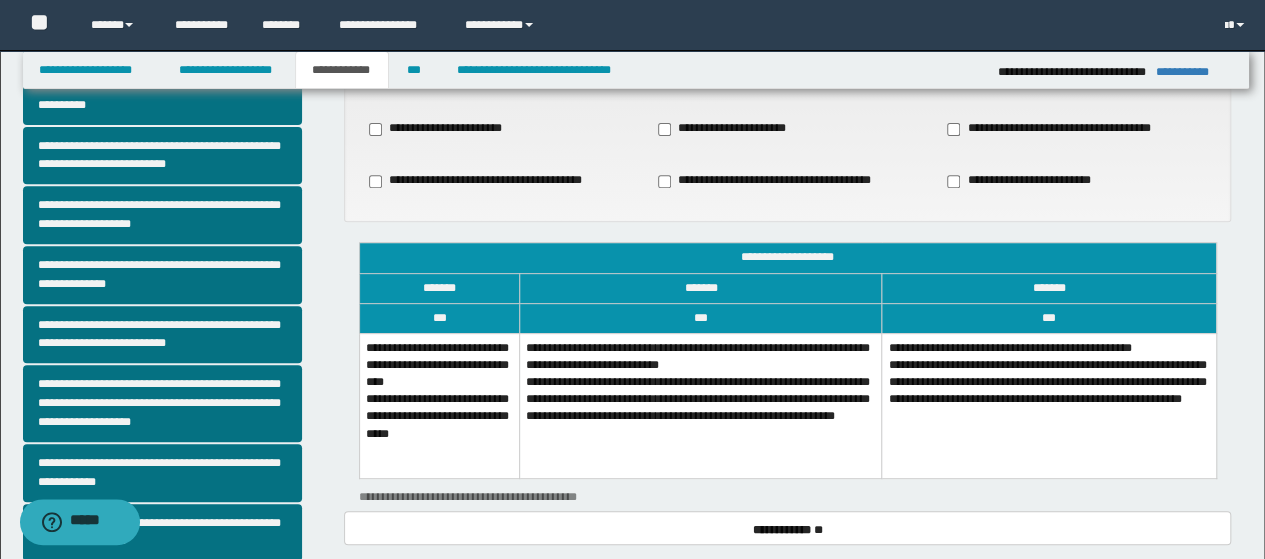 click on "**********" at bounding box center (439, 406) 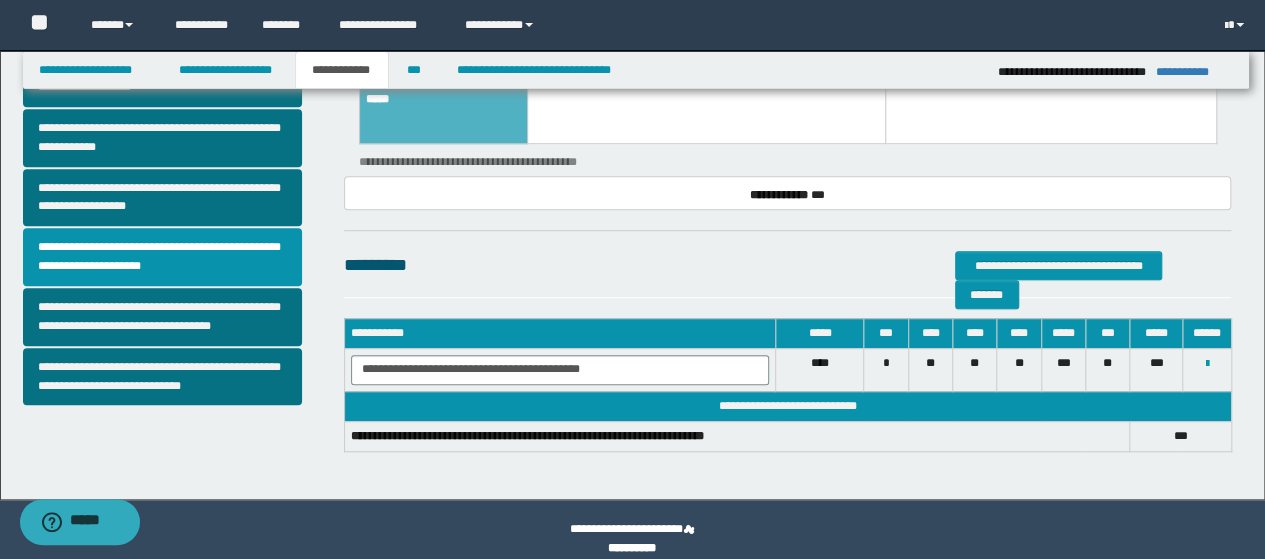 scroll, scrollTop: 654, scrollLeft: 0, axis: vertical 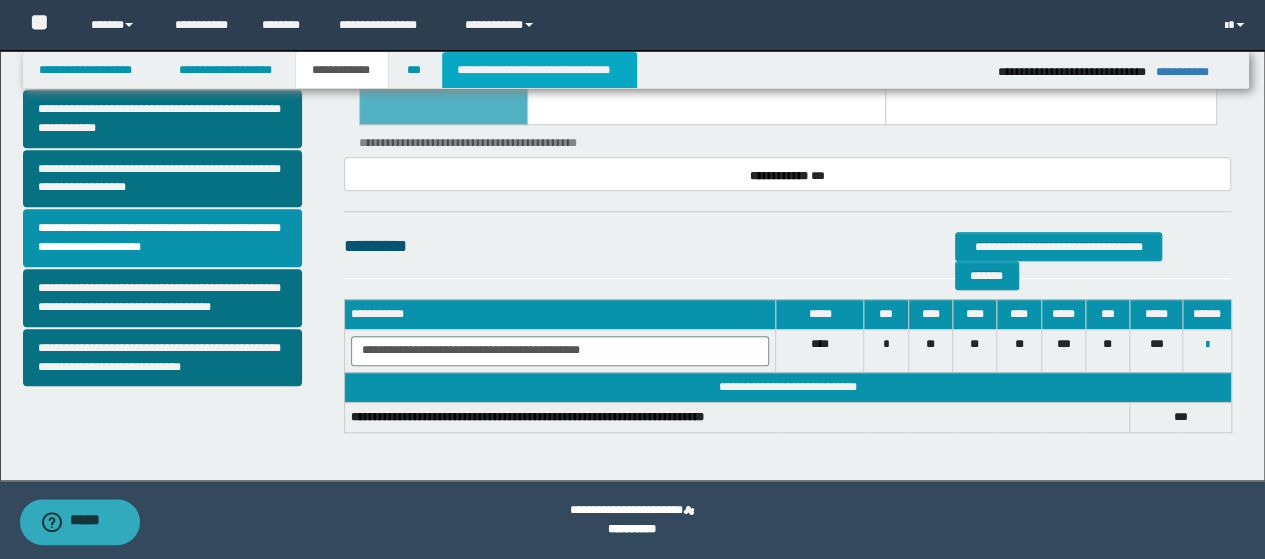 click on "**********" at bounding box center (539, 70) 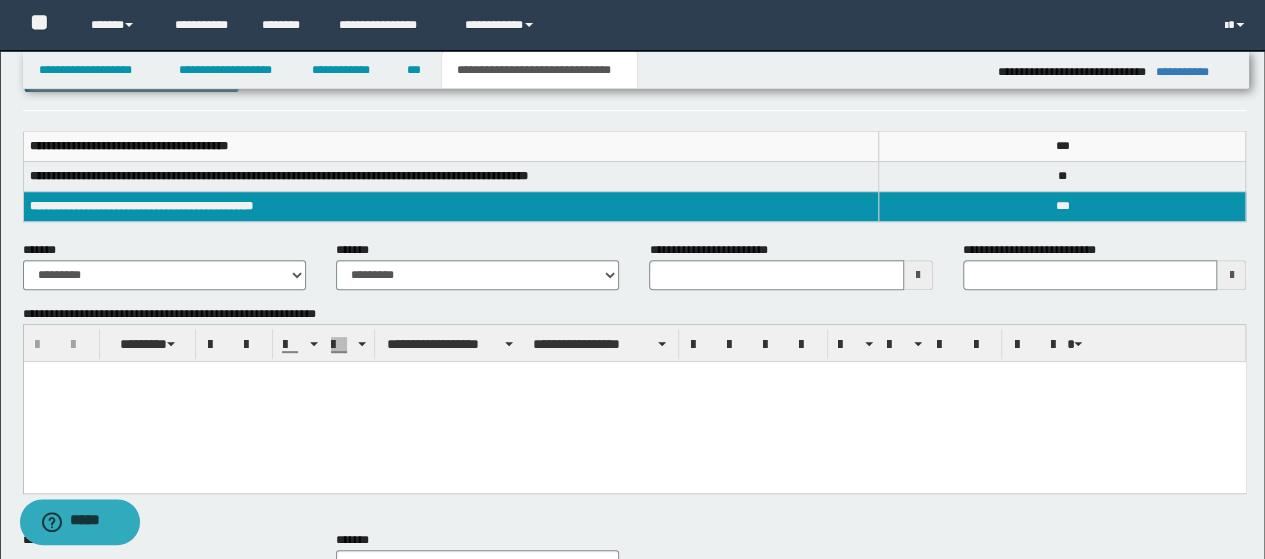 scroll, scrollTop: 300, scrollLeft: 0, axis: vertical 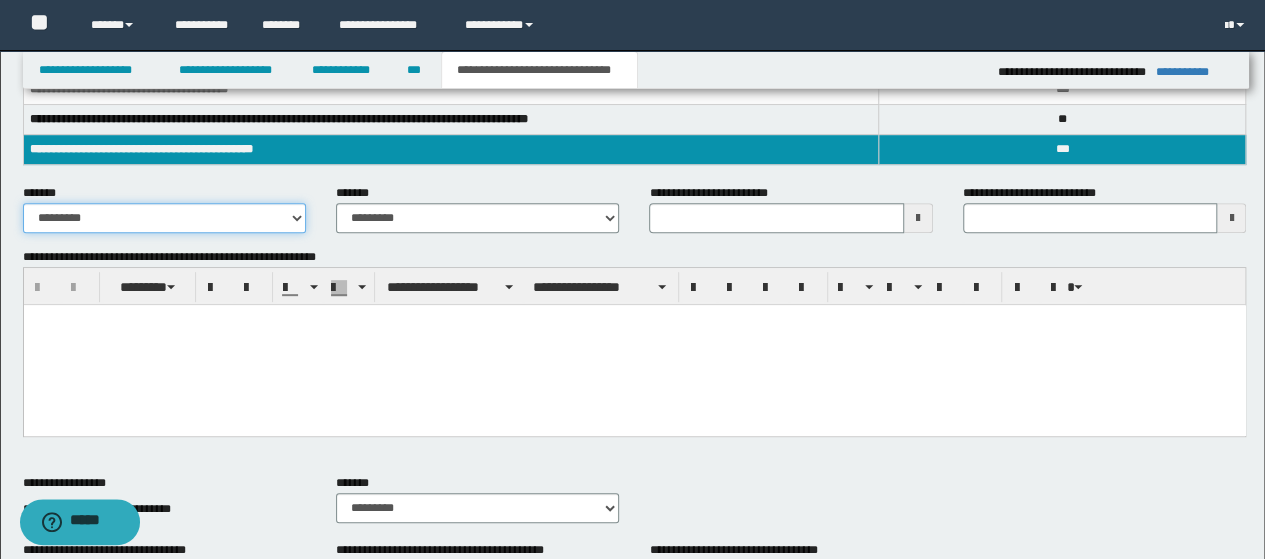 click on "**********" at bounding box center (164, 218) 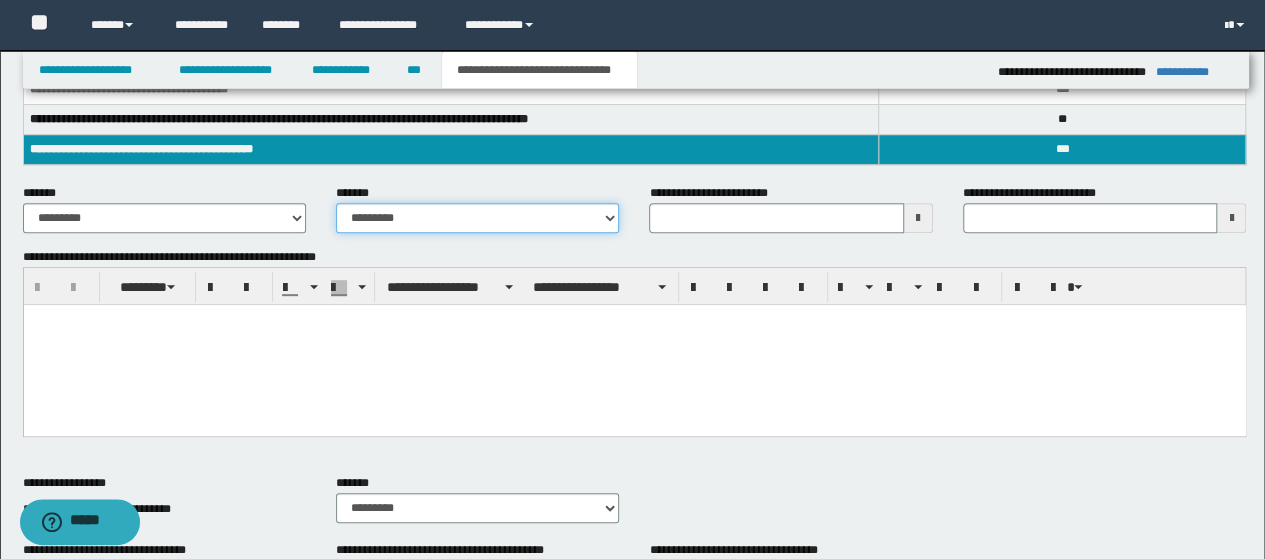 click on "**********" at bounding box center [477, 218] 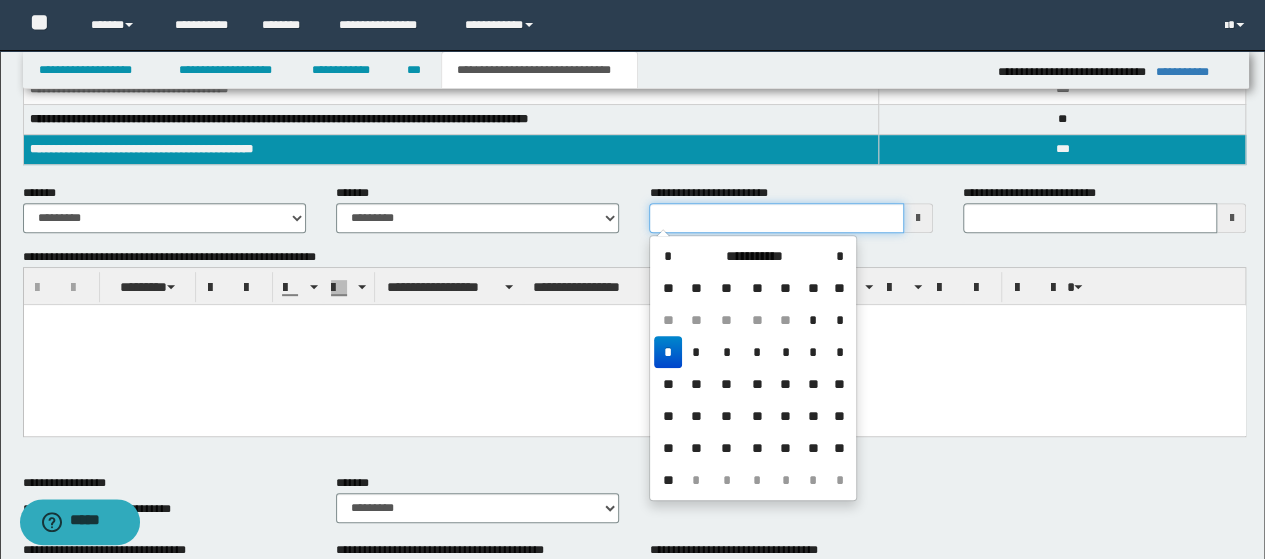 click on "**********" at bounding box center [776, 218] 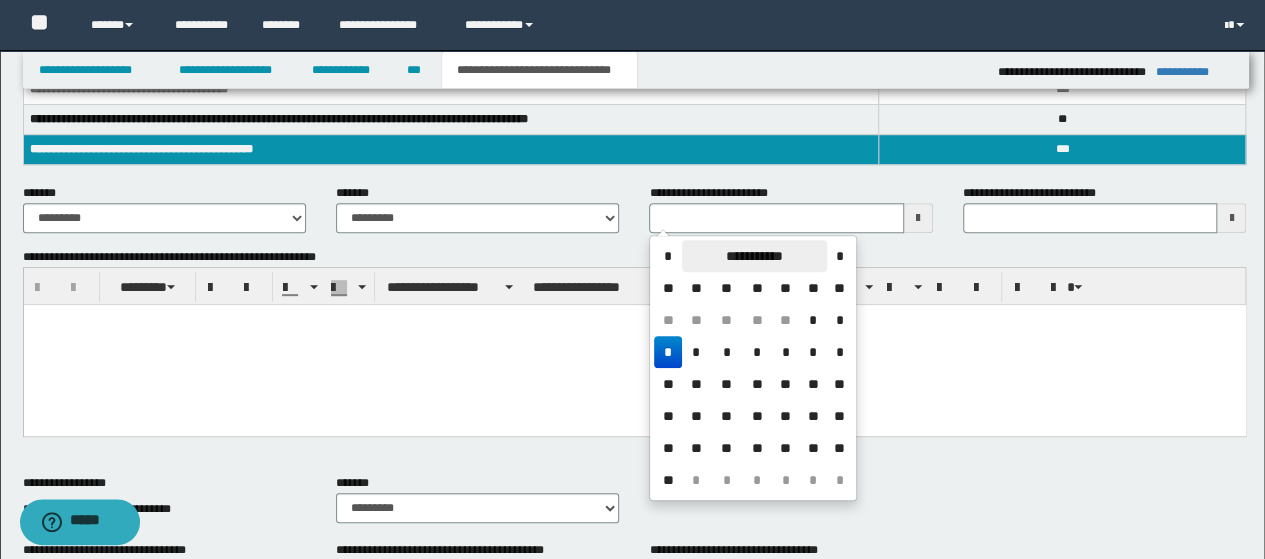 click on "**********" at bounding box center (754, 256) 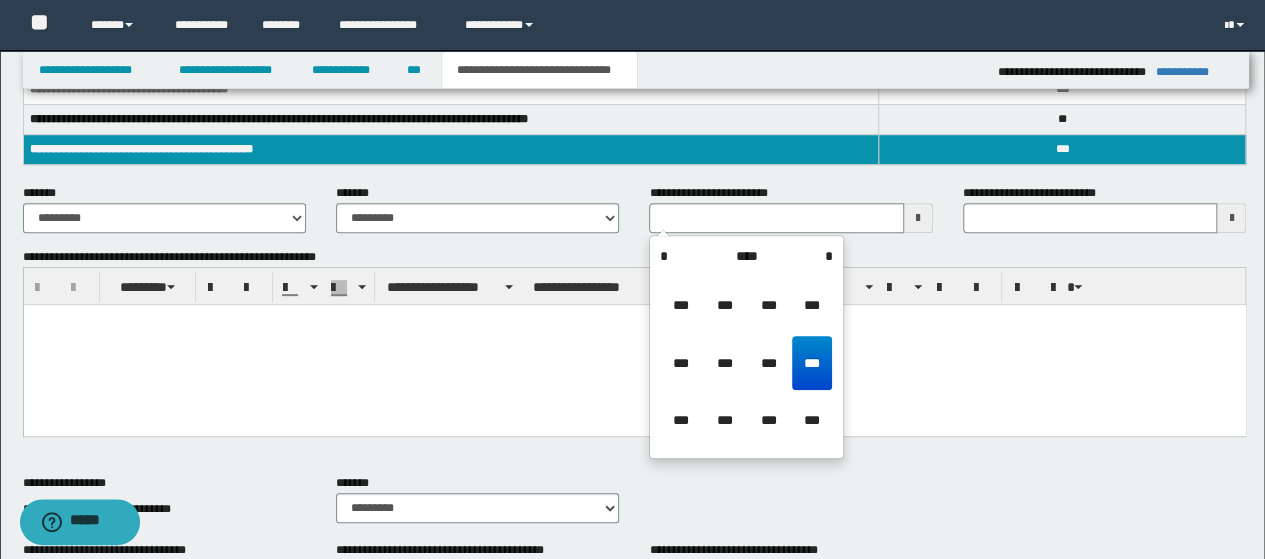 click on "****" at bounding box center (746, 256) 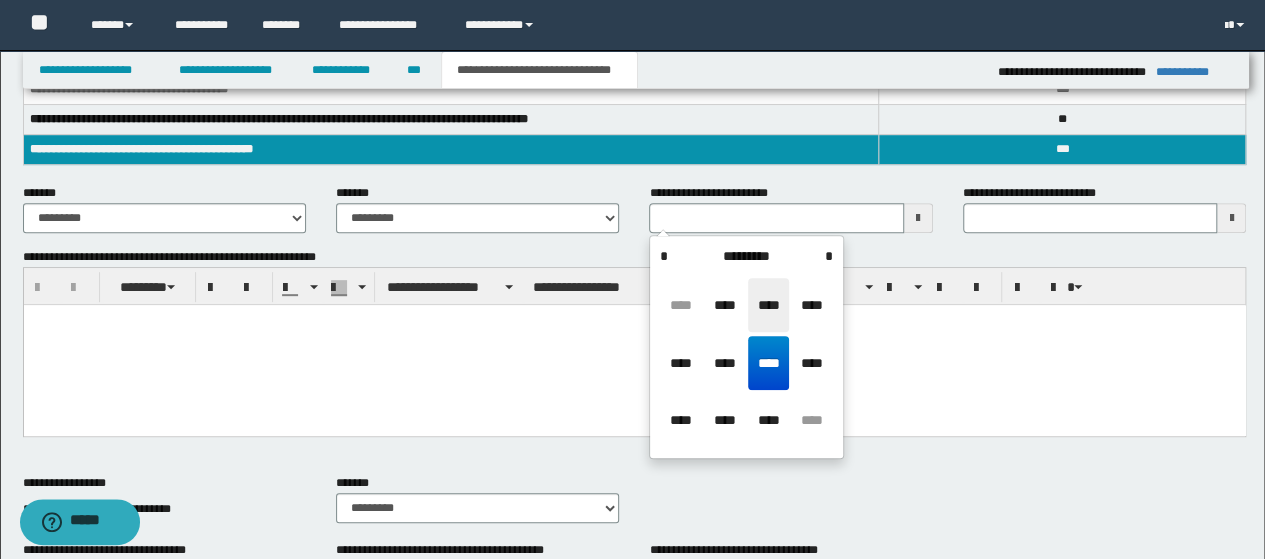 click on "****" at bounding box center [768, 305] 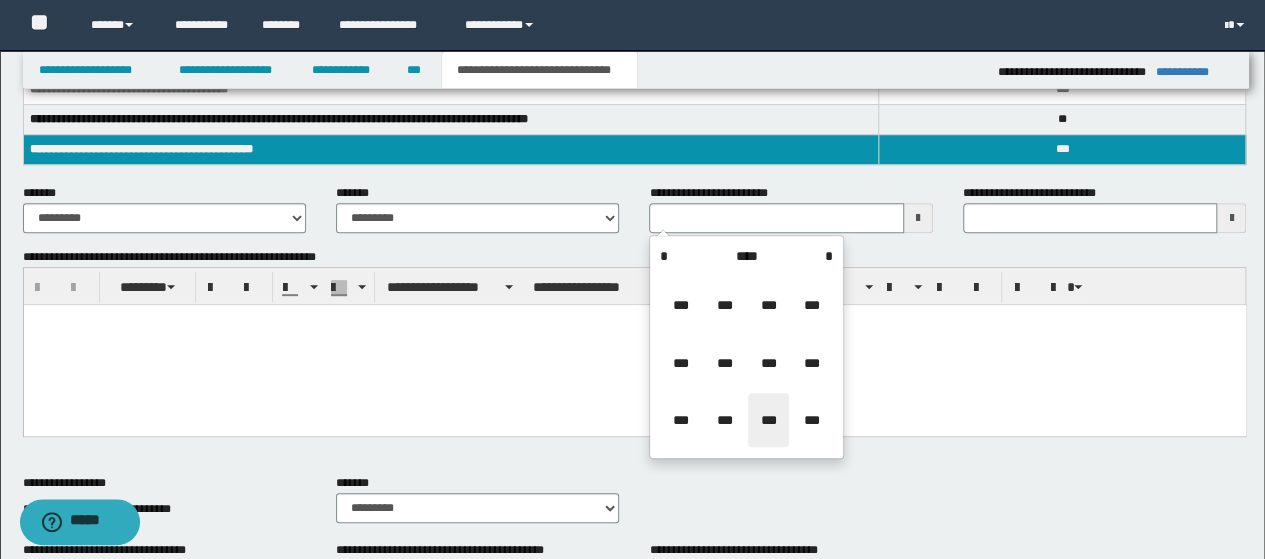 click on "***" at bounding box center (768, 420) 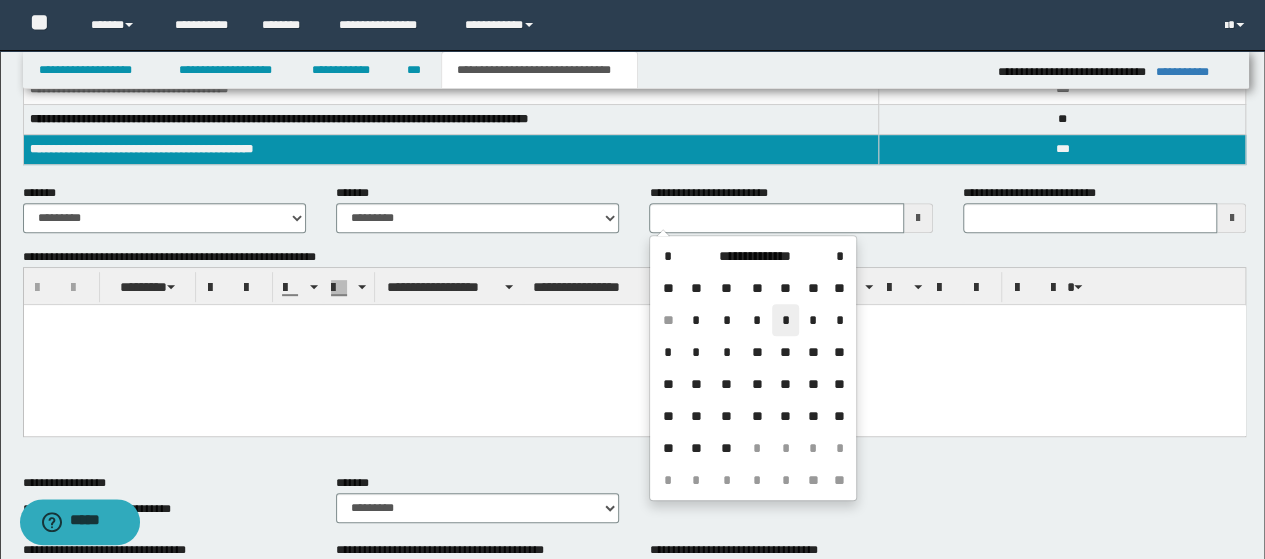 click on "*" at bounding box center [786, 320] 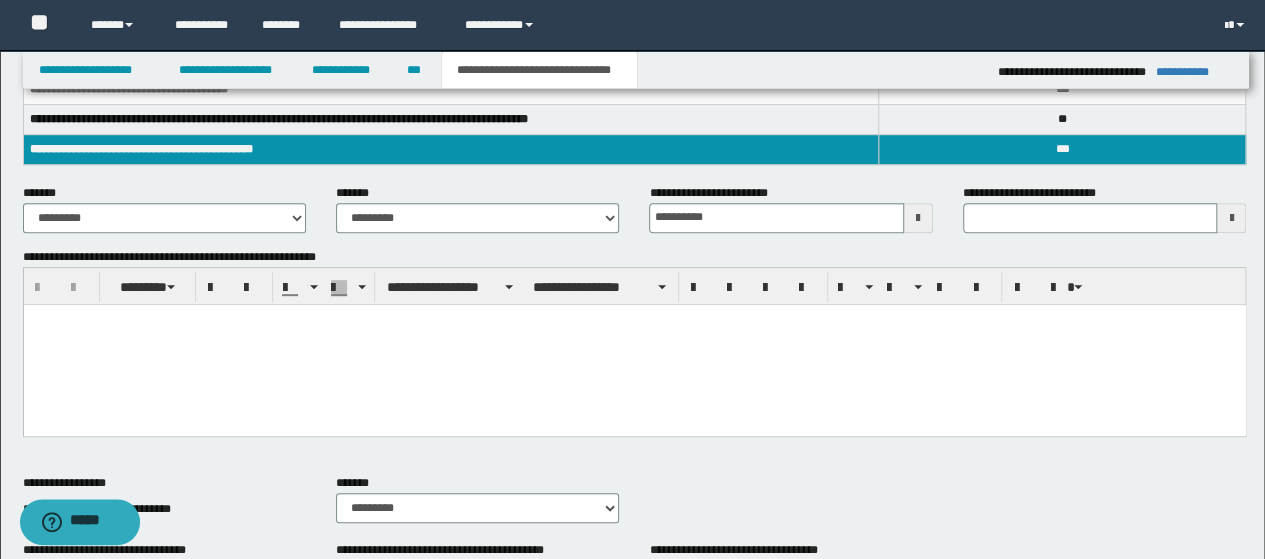 click at bounding box center (634, 319) 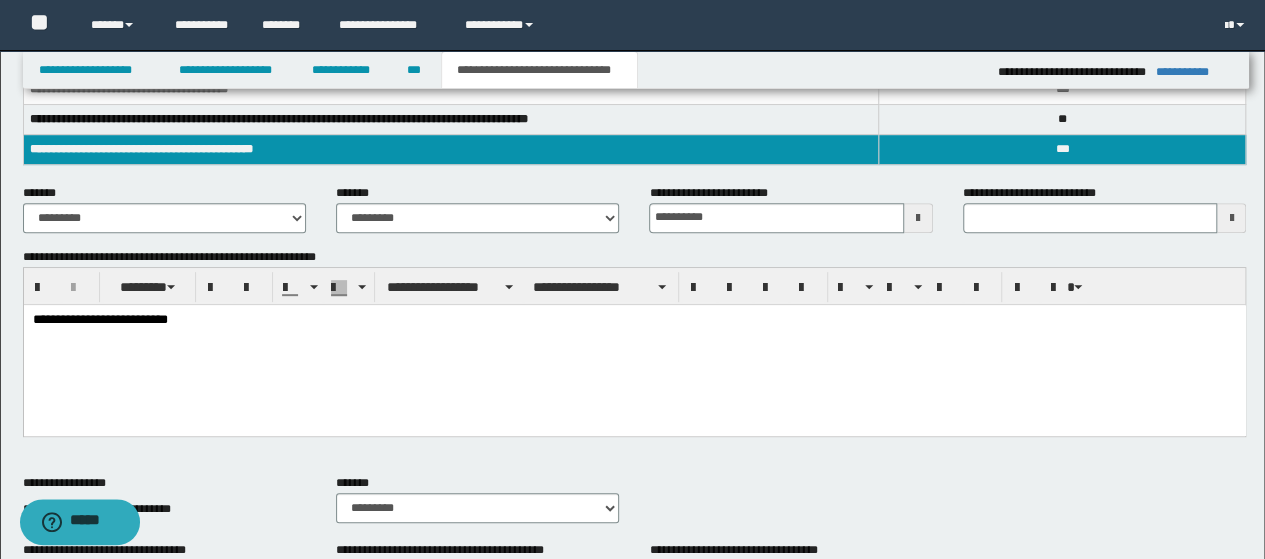 type 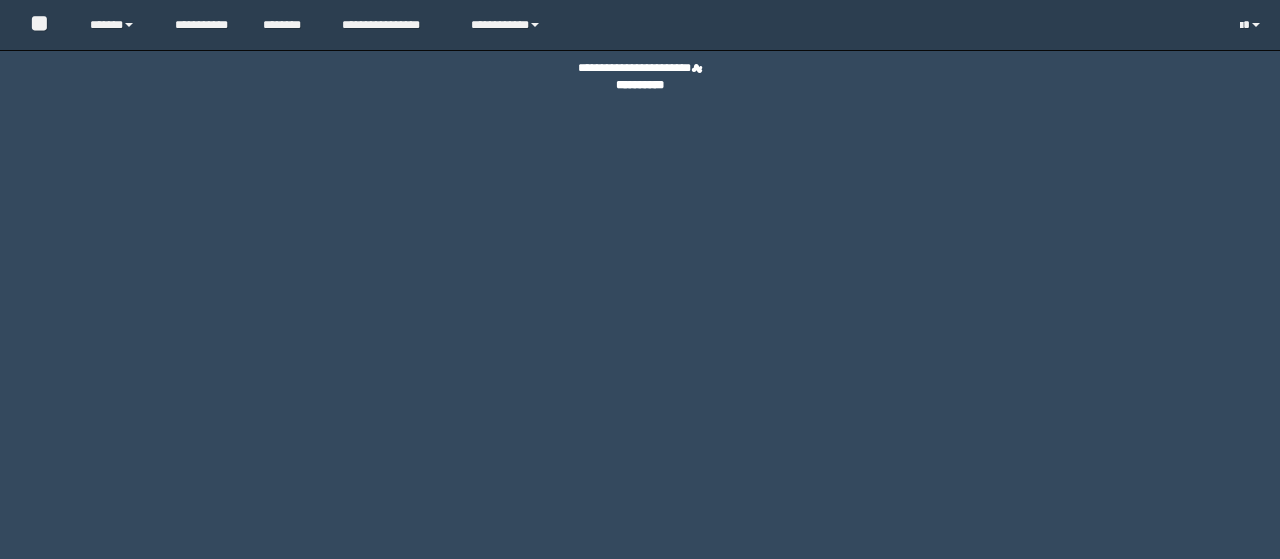 scroll, scrollTop: 0, scrollLeft: 0, axis: both 